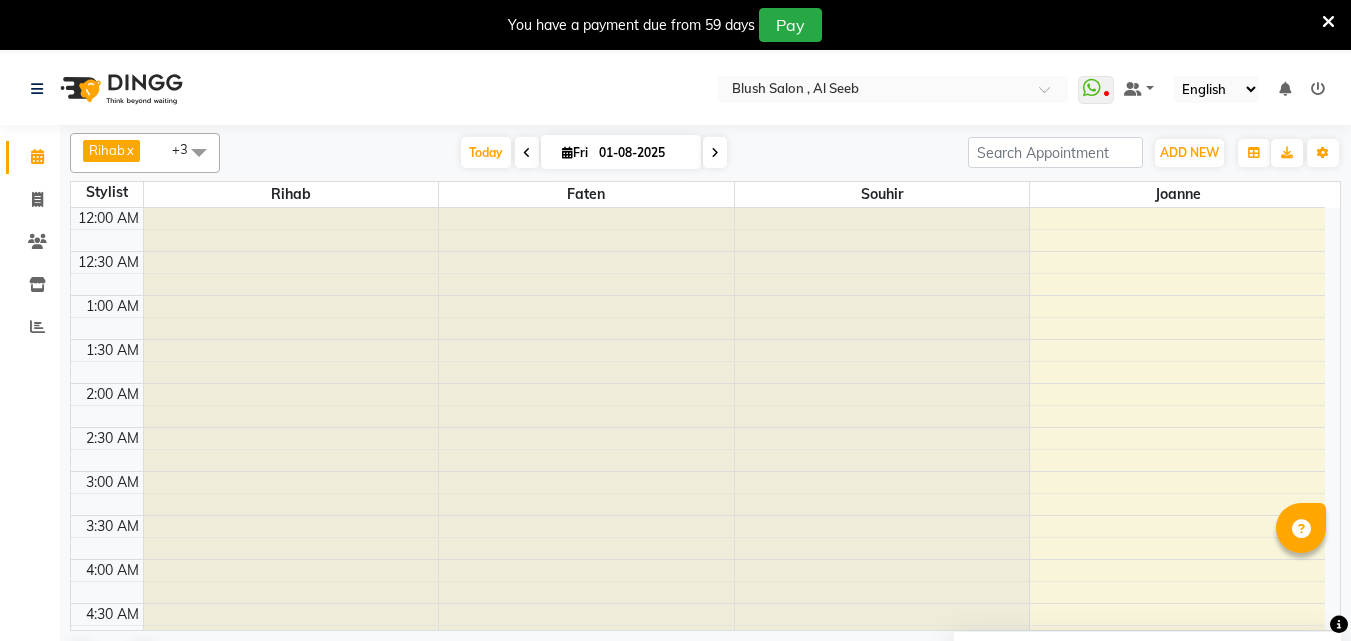 scroll, scrollTop: 0, scrollLeft: 0, axis: both 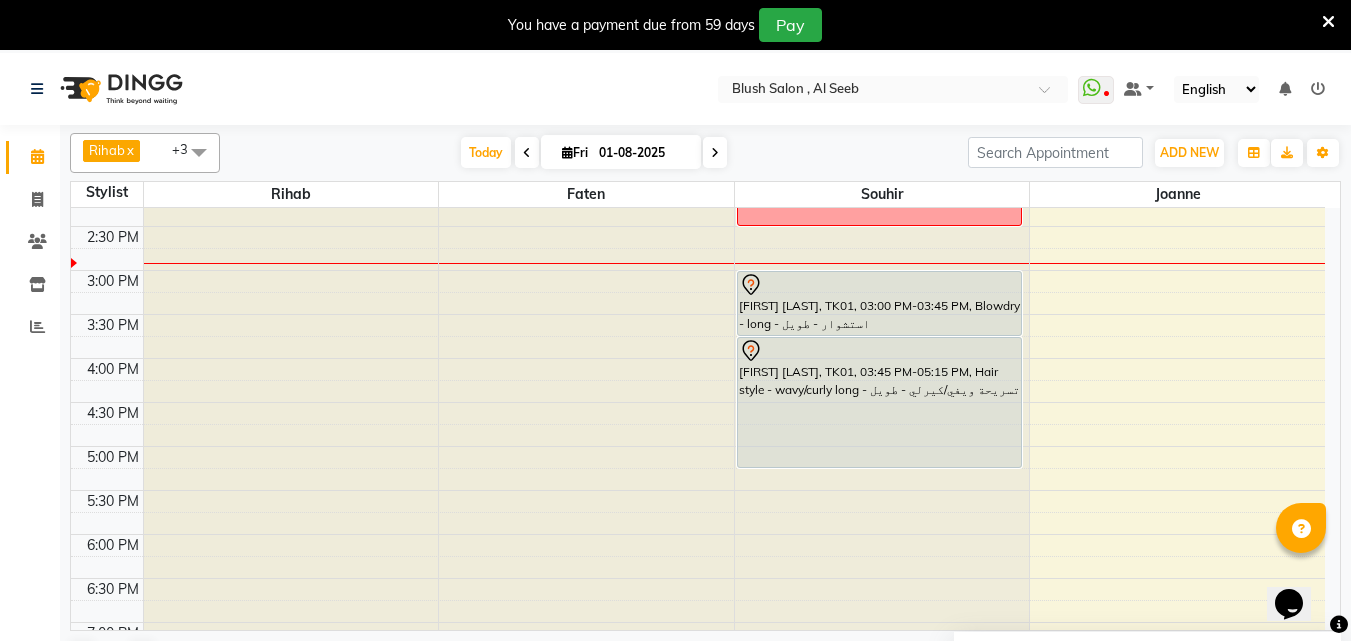 click at bounding box center (715, 152) 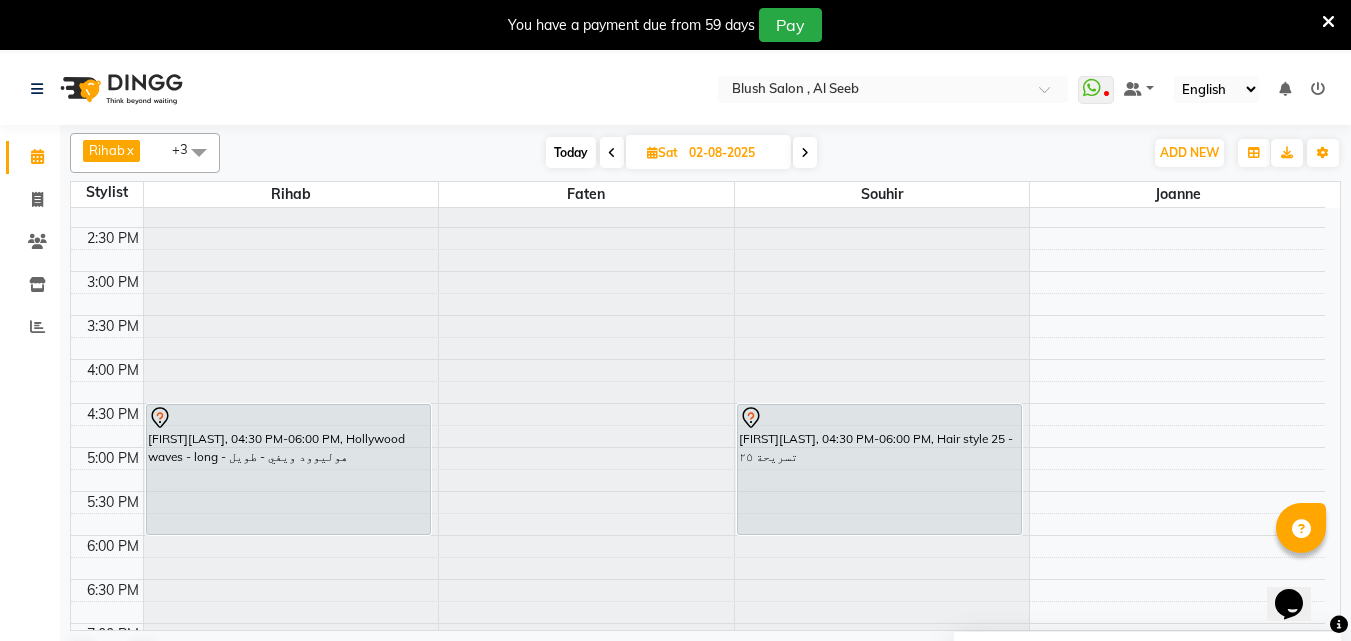 scroll, scrollTop: 1389, scrollLeft: 0, axis: vertical 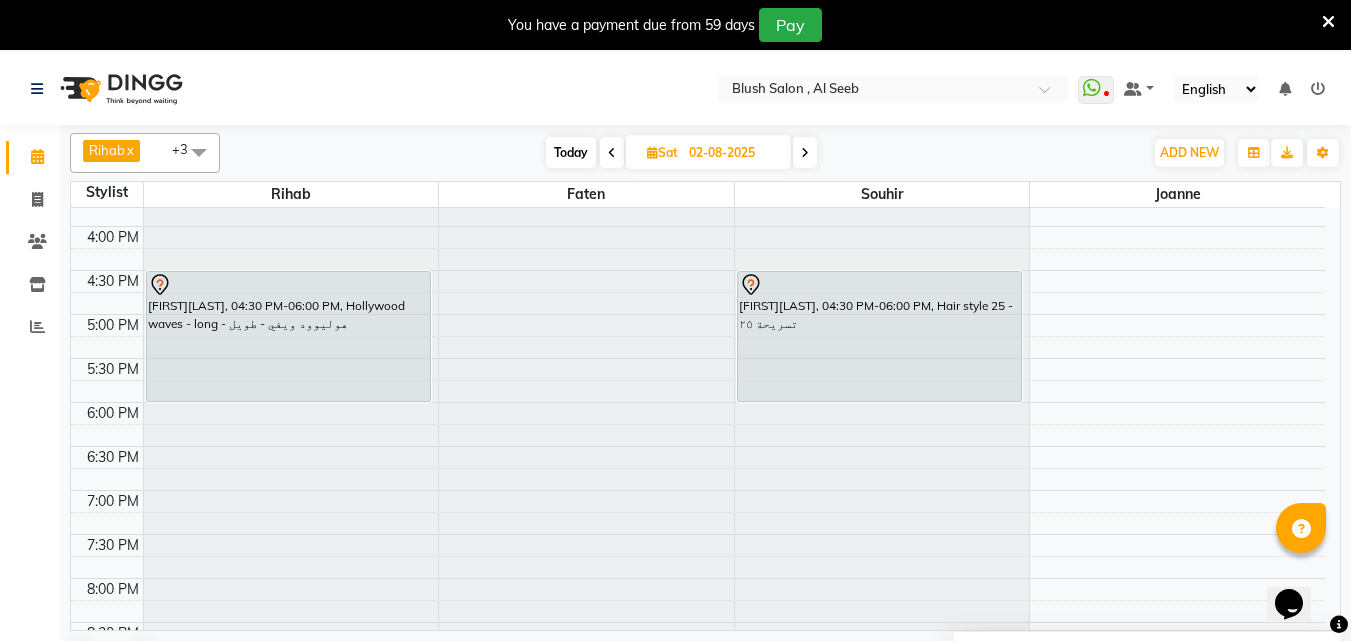 click at bounding box center [805, 153] 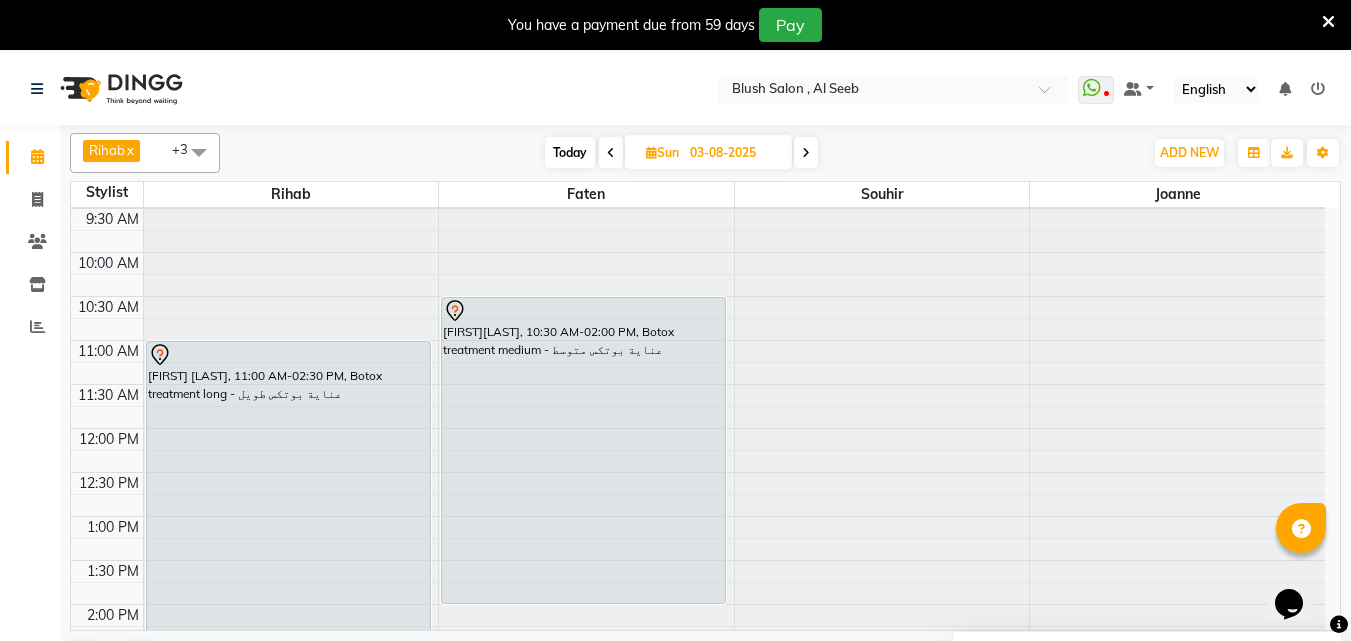 scroll, scrollTop: 833, scrollLeft: 0, axis: vertical 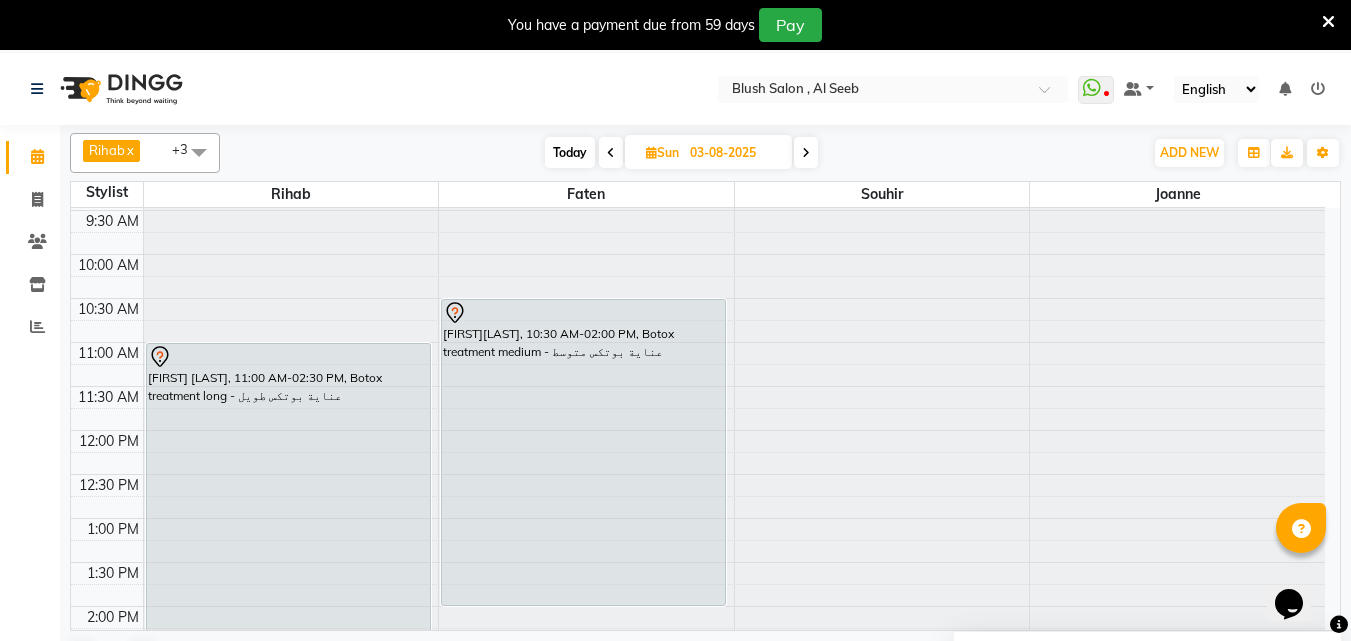 click at bounding box center (806, 153) 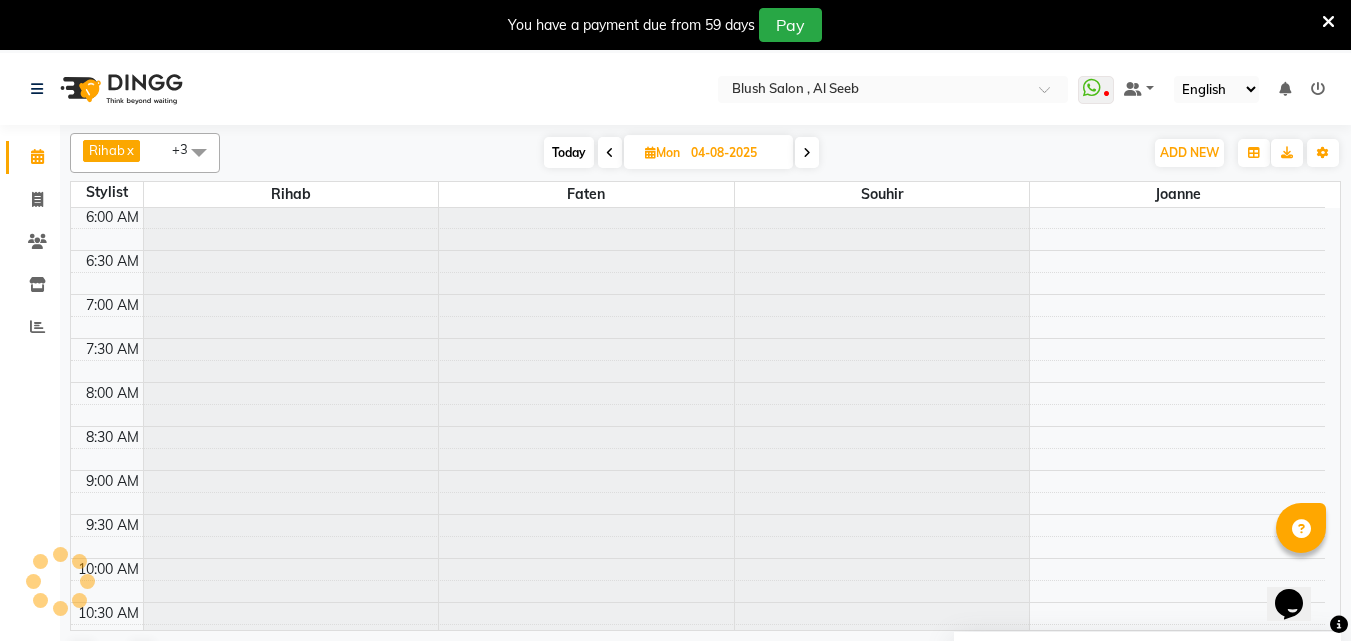 scroll, scrollTop: 1233, scrollLeft: 0, axis: vertical 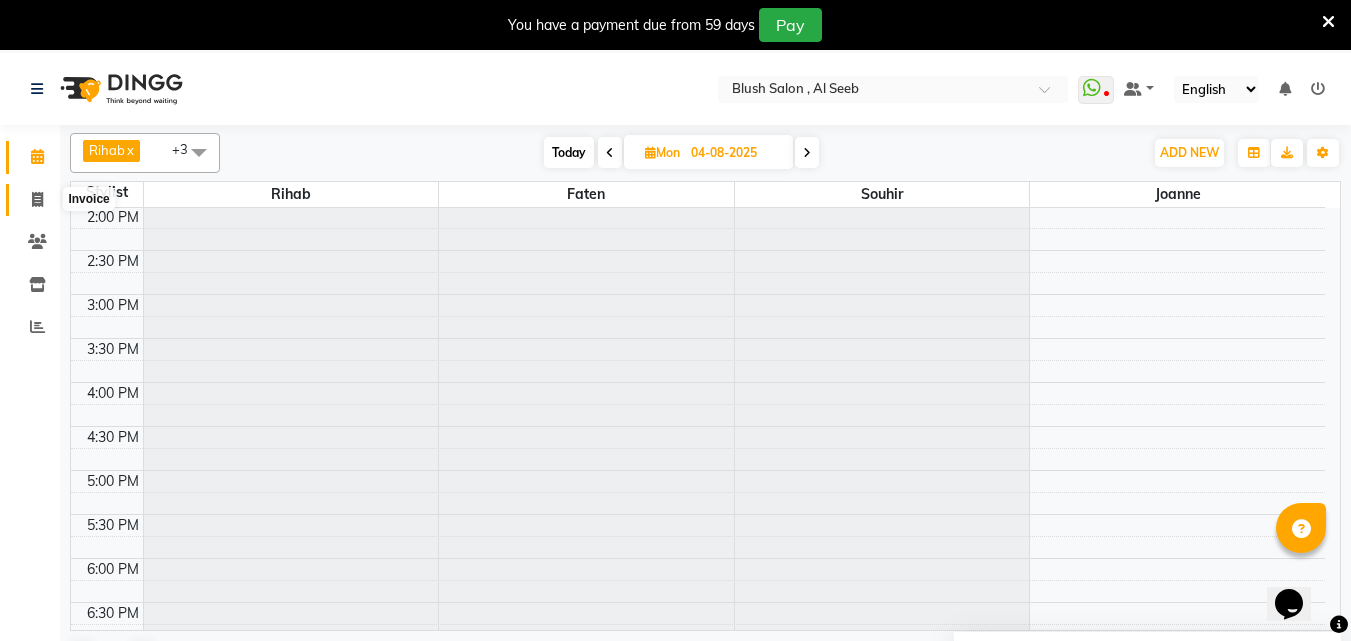 click 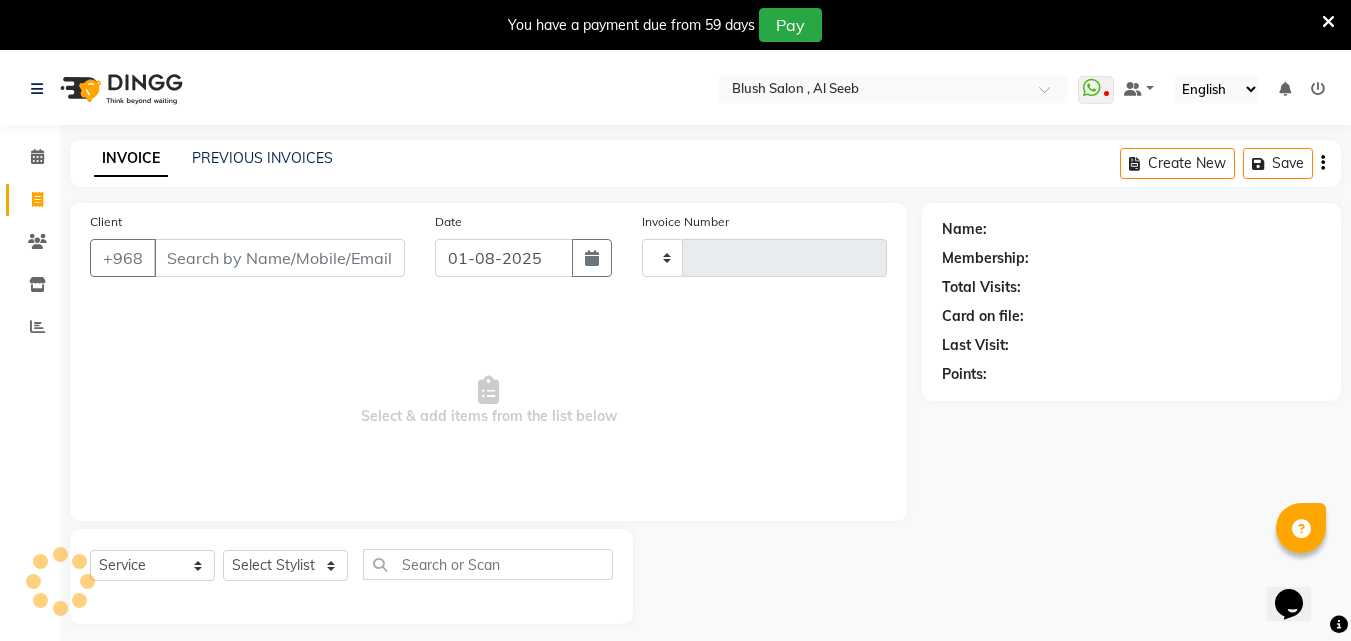 type on "0649" 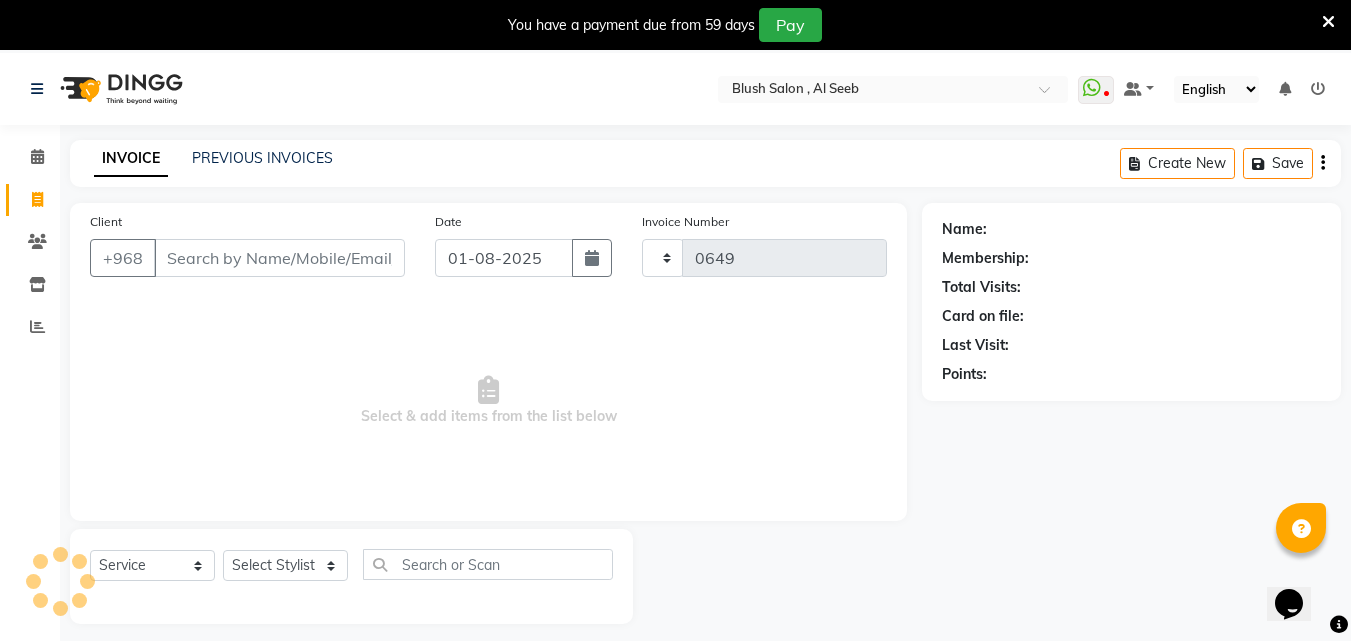 select on "5589" 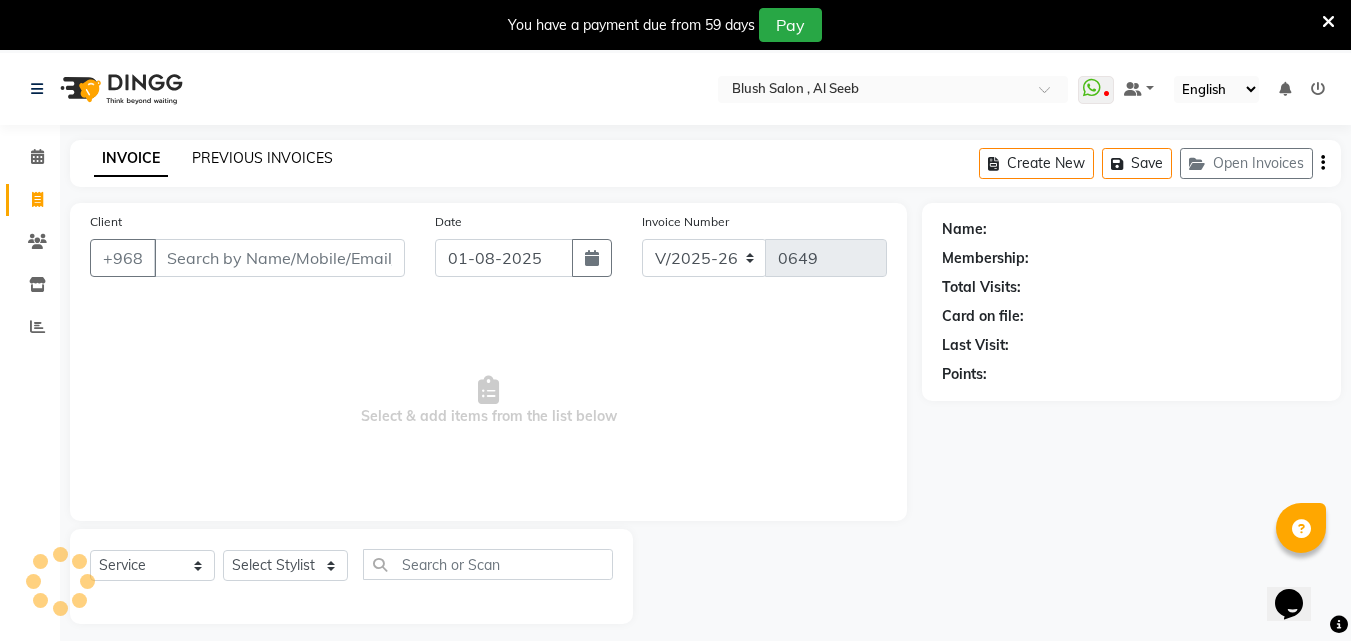 click on "PREVIOUS INVOICES" 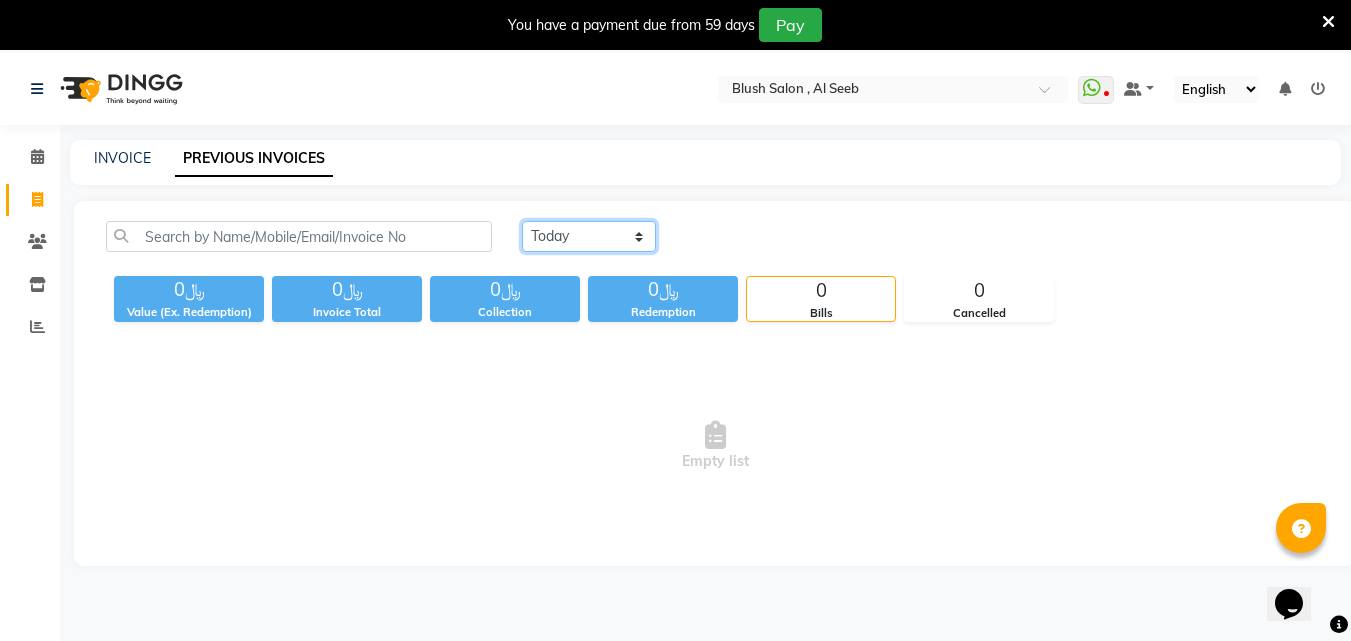 click on "Today Yesterday Custom Range" 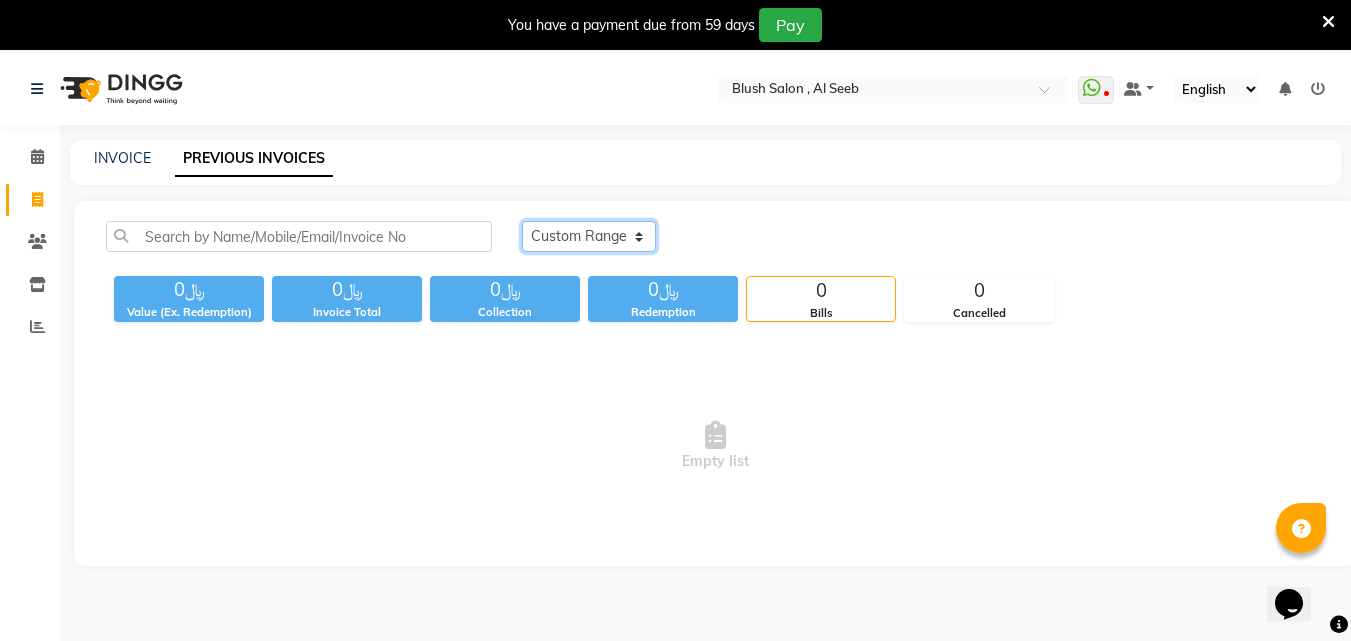 click on "Today Yesterday Custom Range" 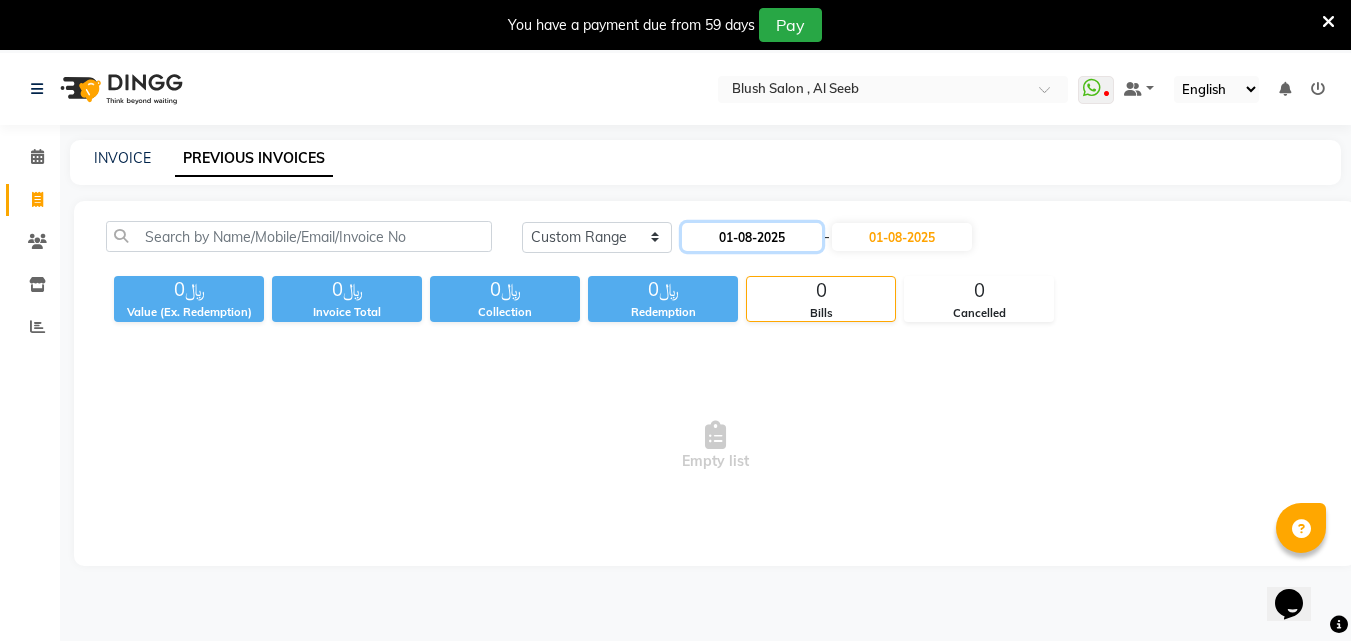 click on "01-08-2025" 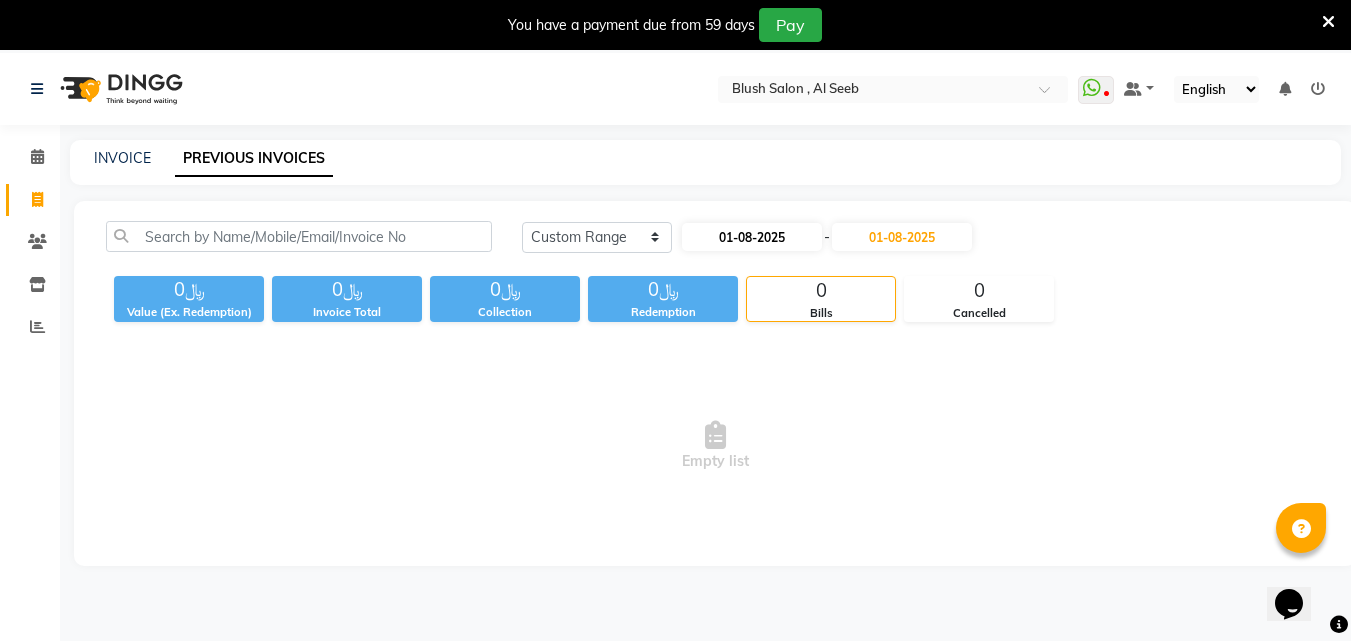 select on "8" 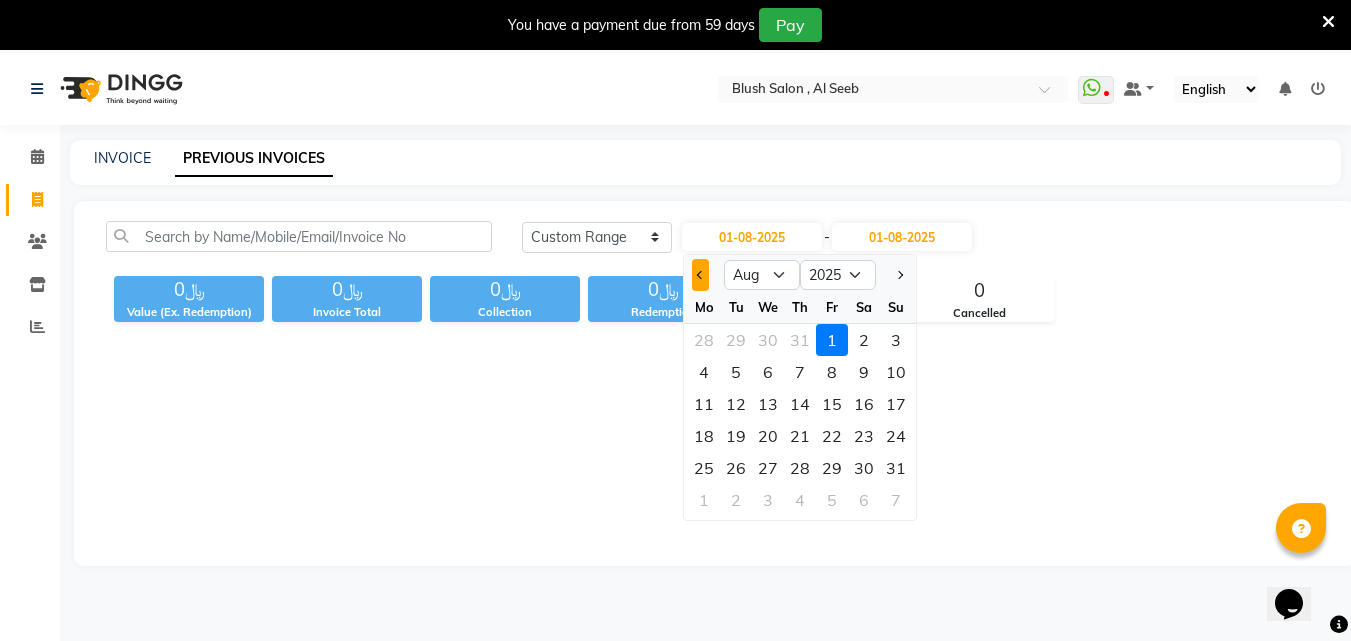 click 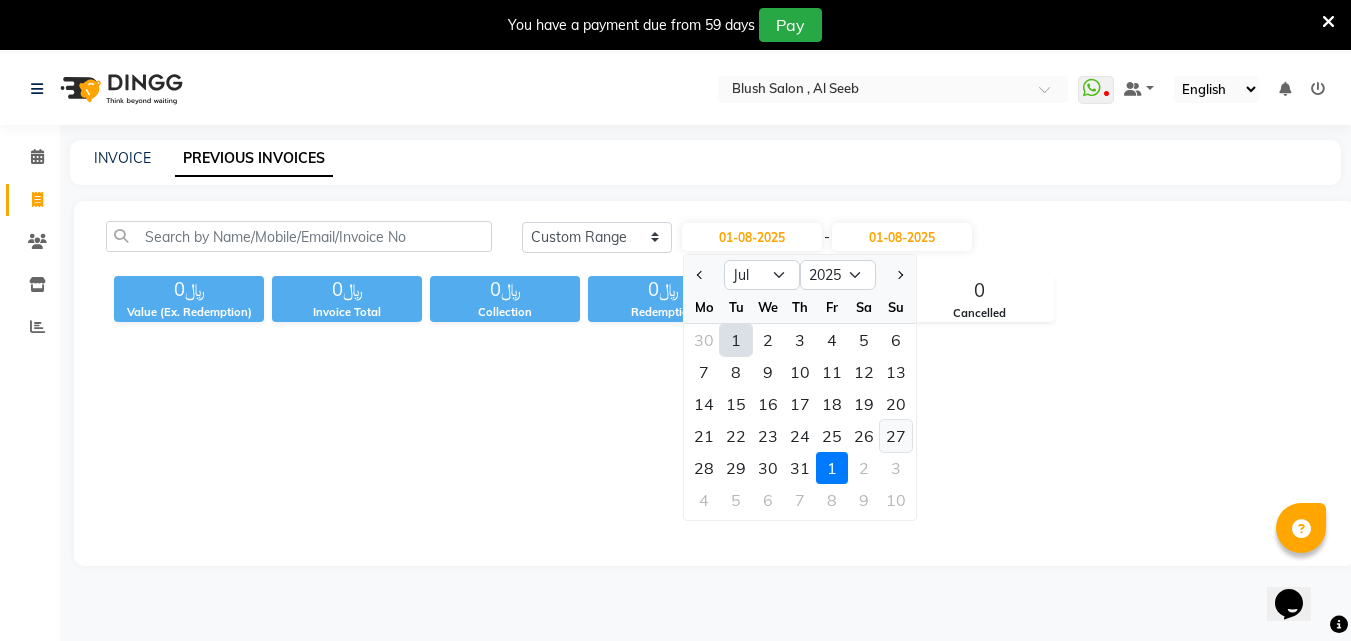 click on "27" 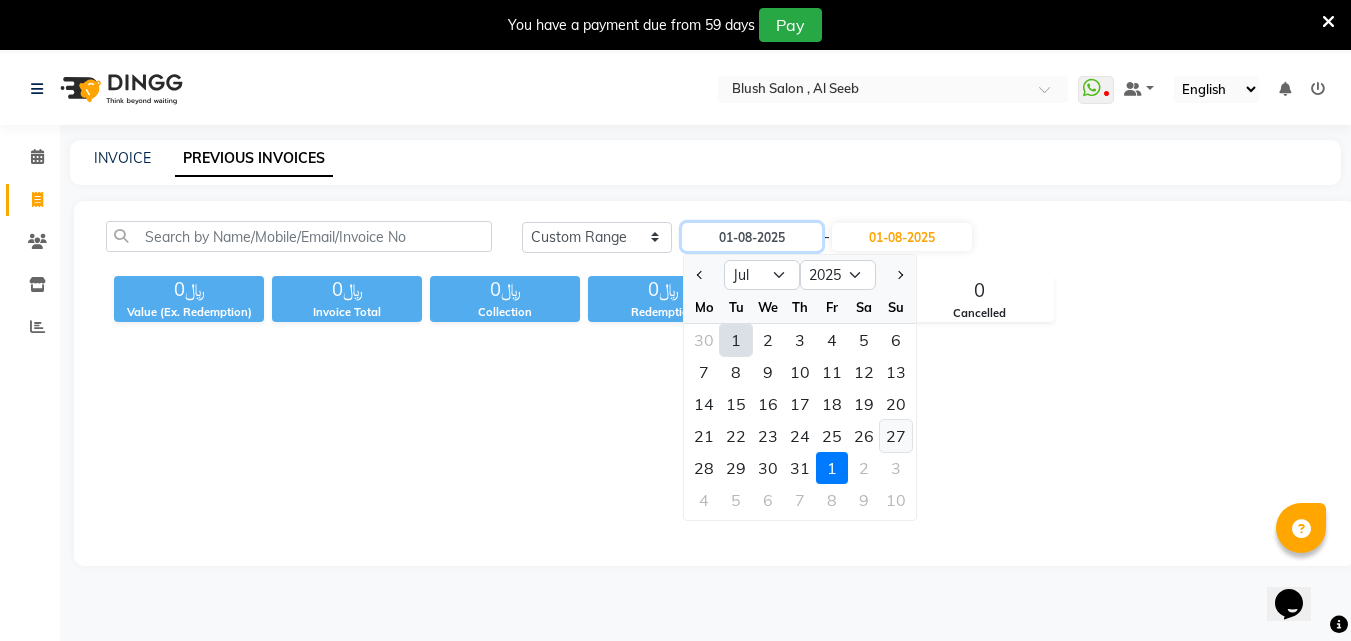 type on "27-07-2025" 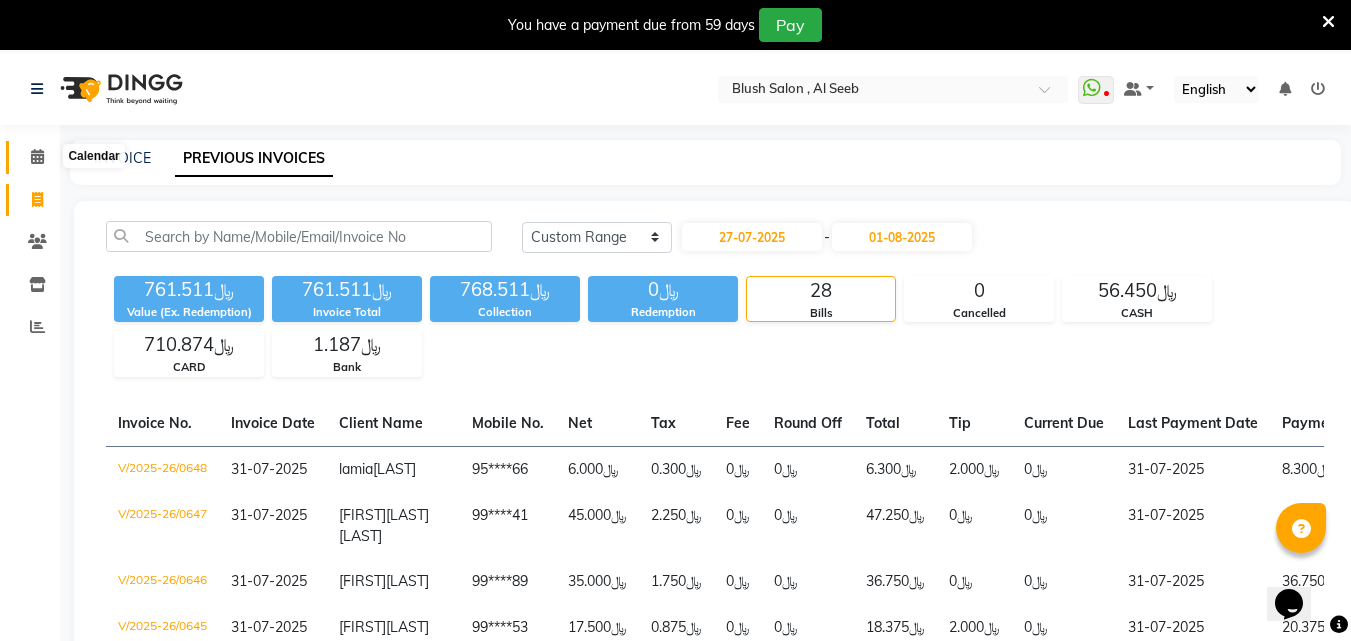 click 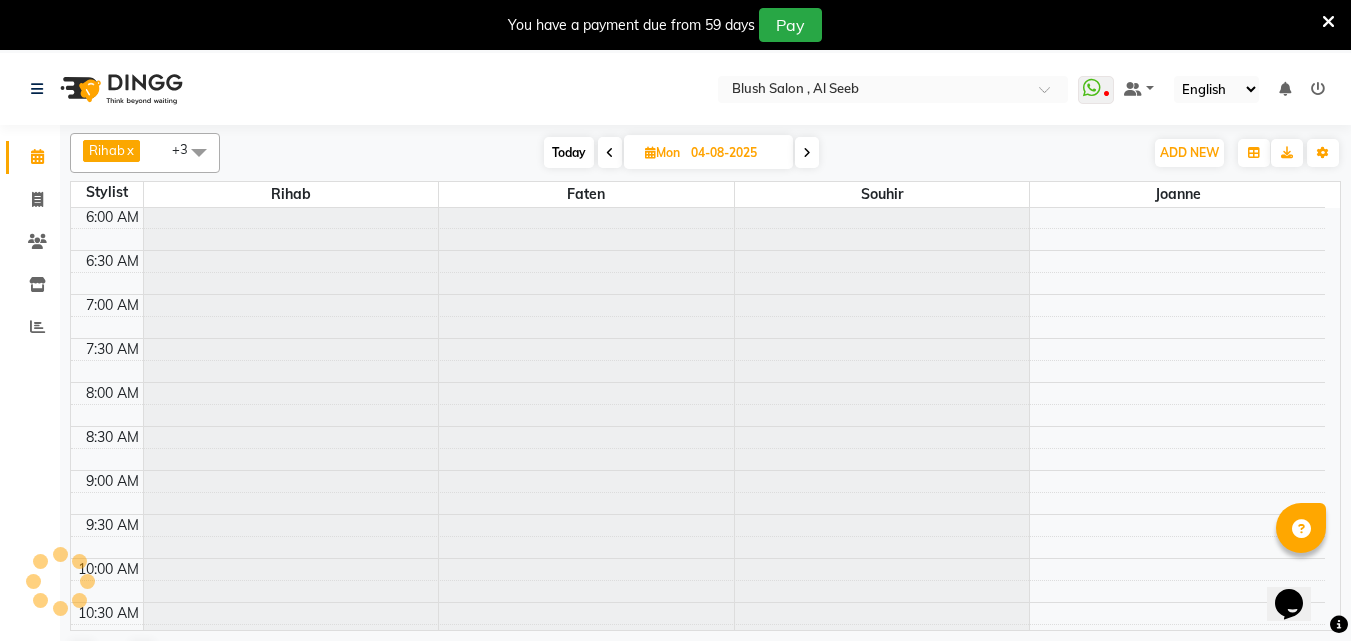 scroll, scrollTop: 529, scrollLeft: 0, axis: vertical 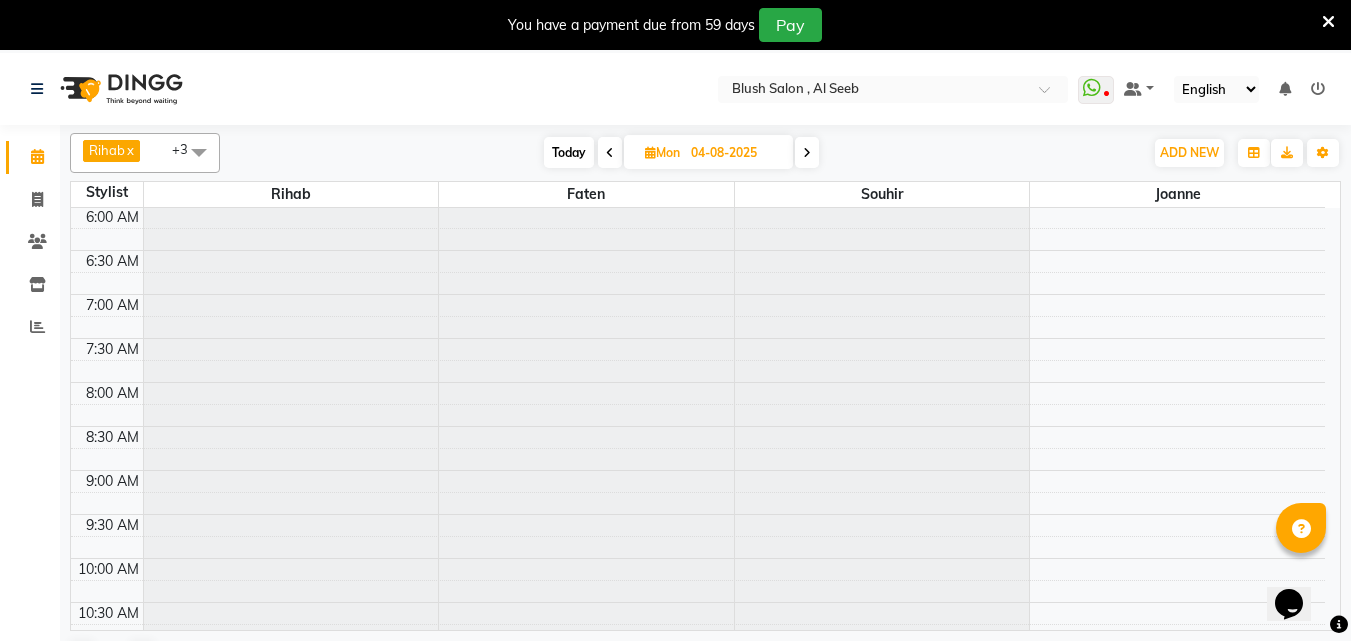 click on "Today" at bounding box center [569, 152] 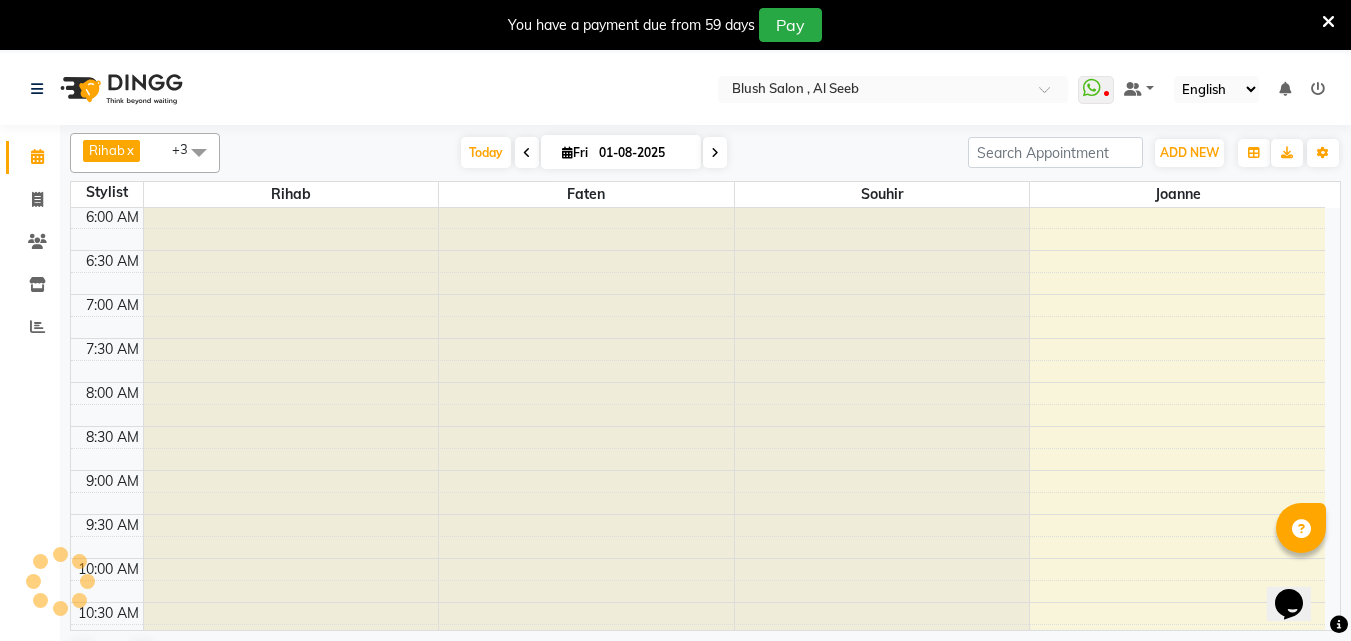 scroll, scrollTop: 1233, scrollLeft: 0, axis: vertical 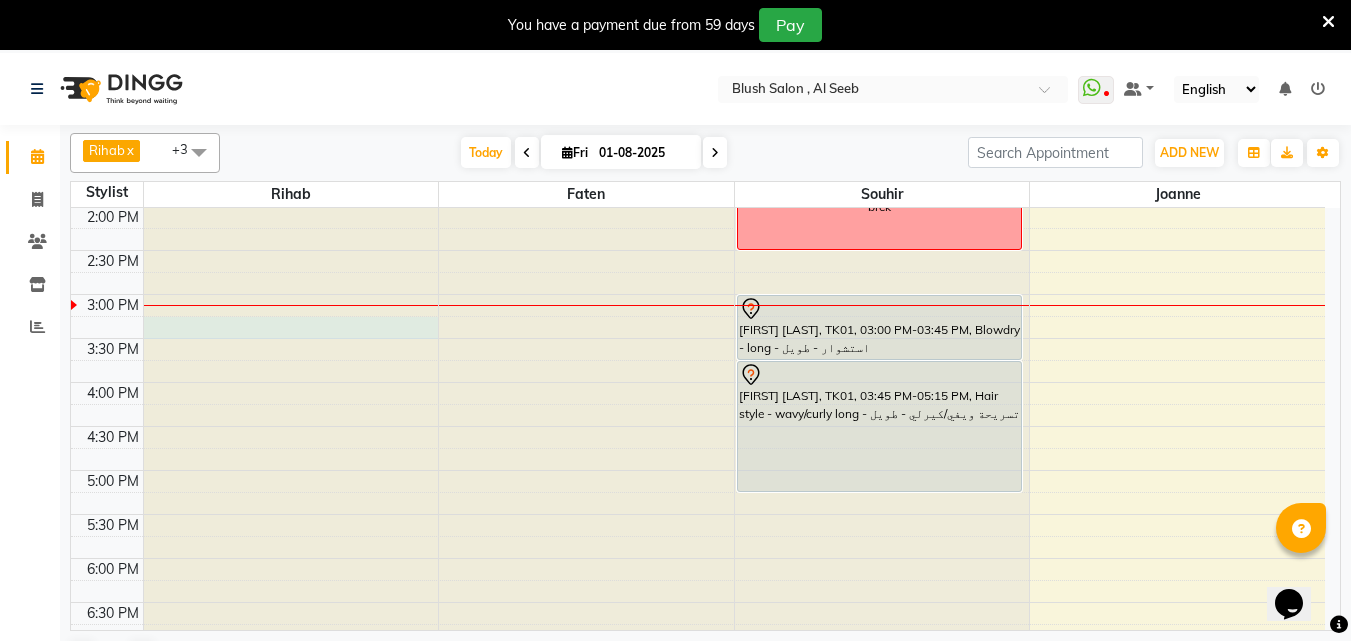 click at bounding box center [291, -1025] 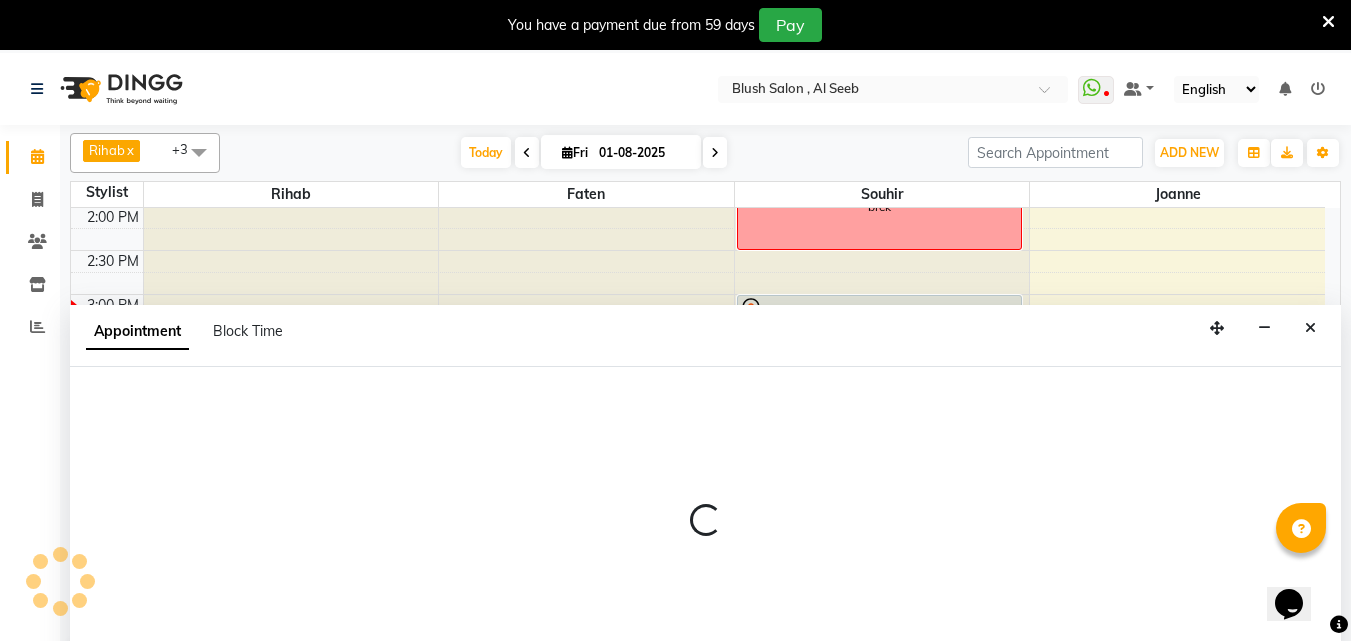 select on "38037" 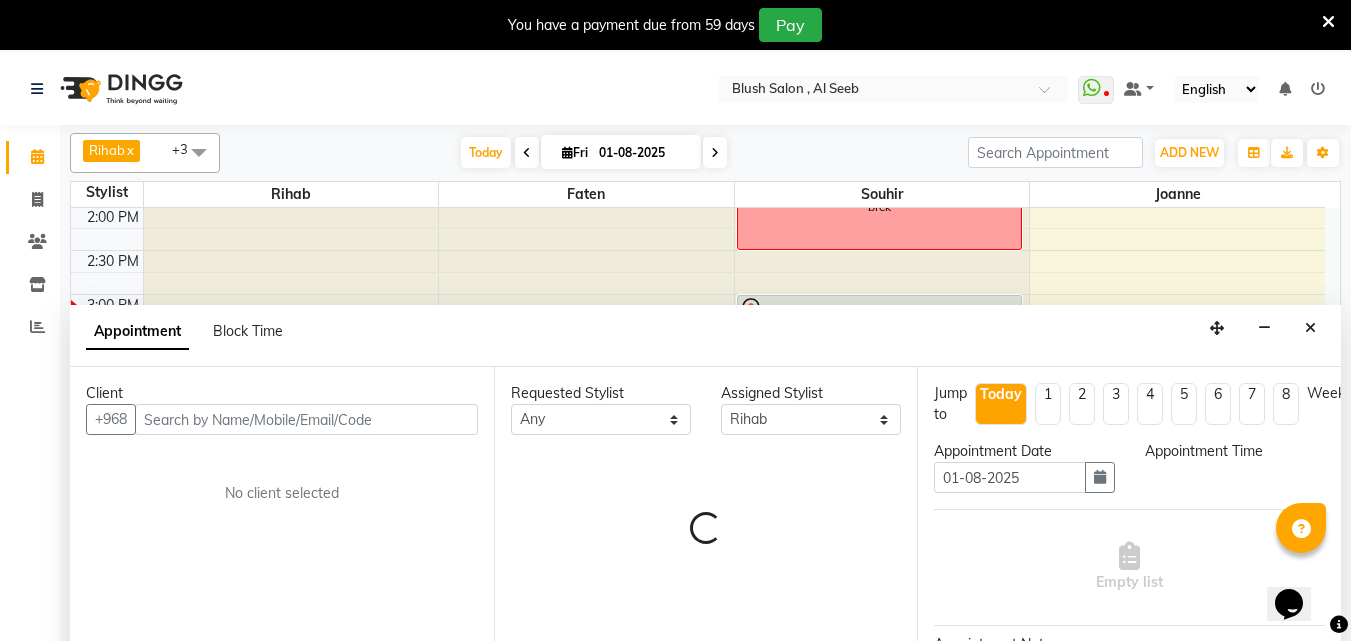 scroll, scrollTop: 53, scrollLeft: 0, axis: vertical 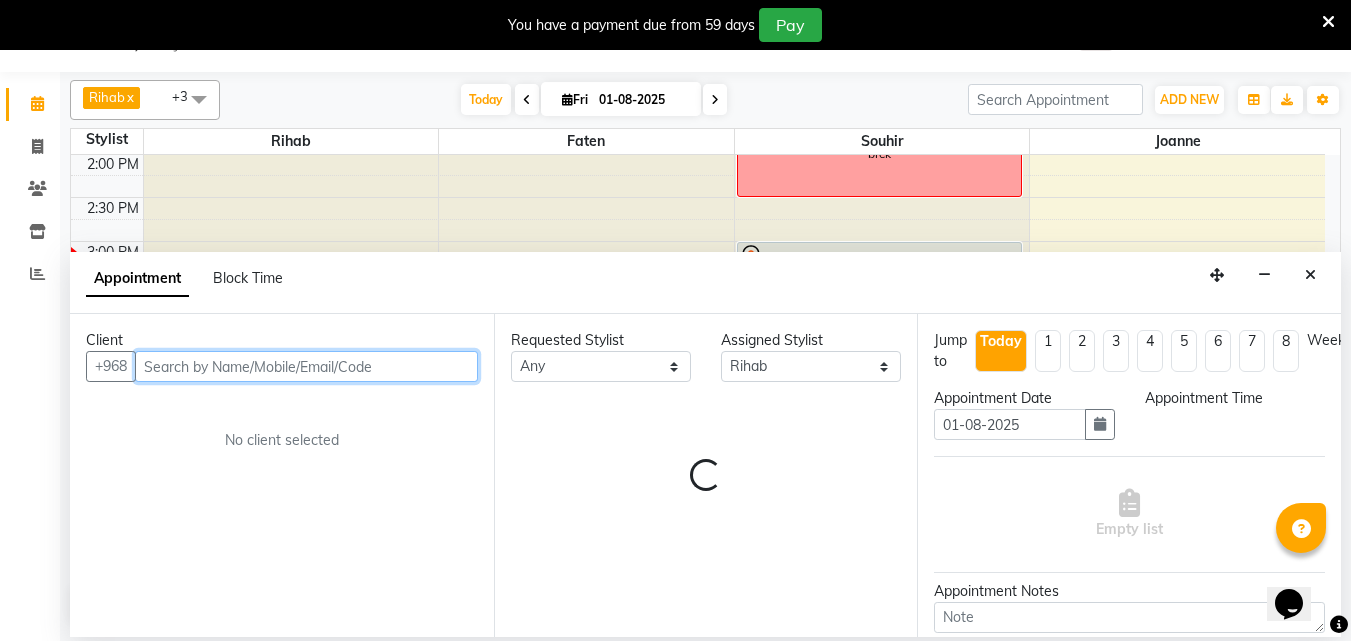 select on "915" 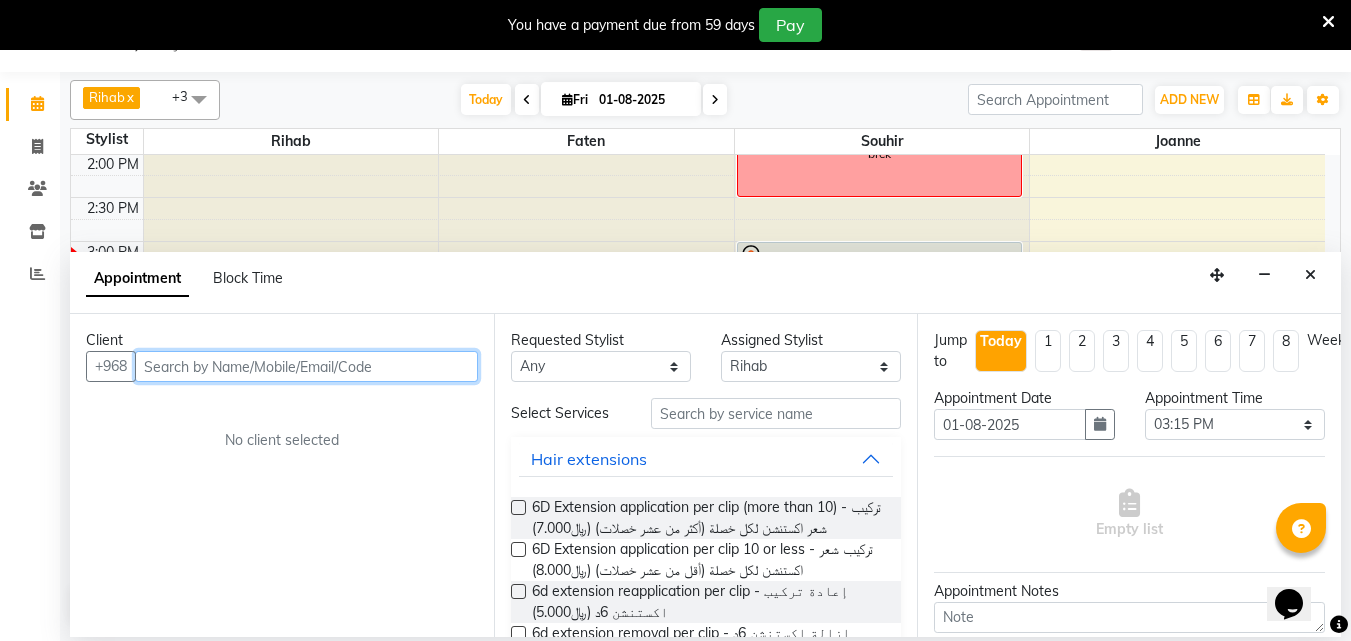 click at bounding box center [306, 366] 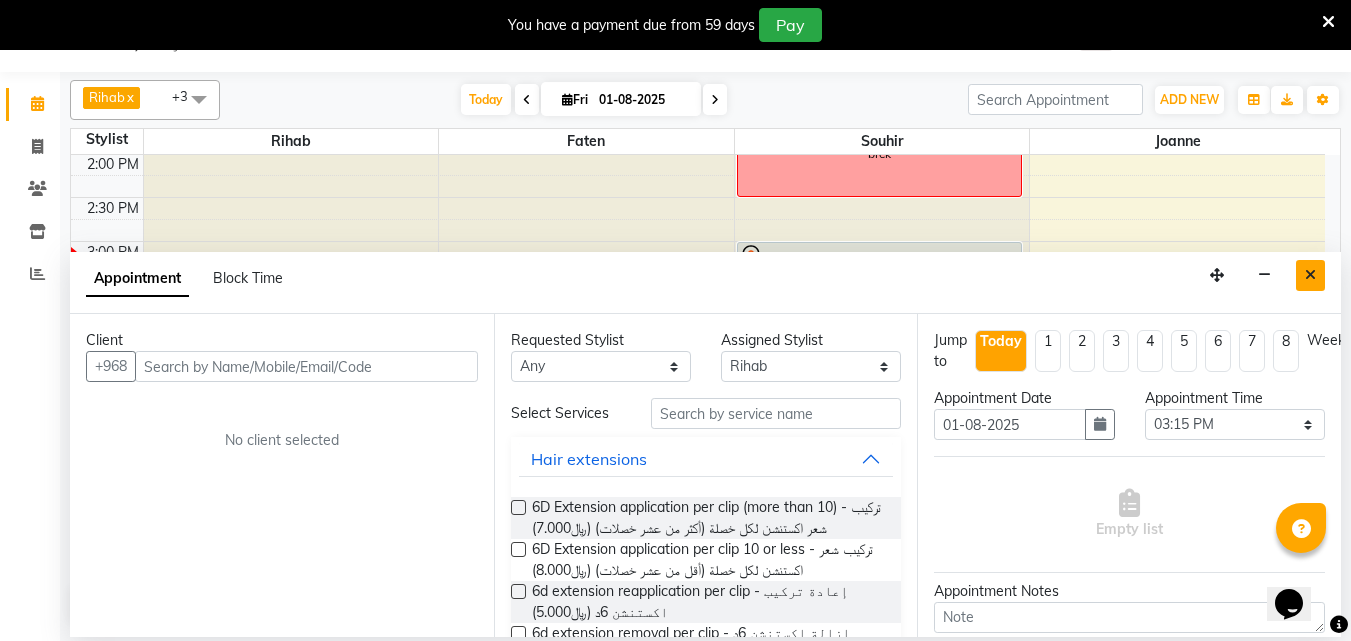 click at bounding box center (1310, 275) 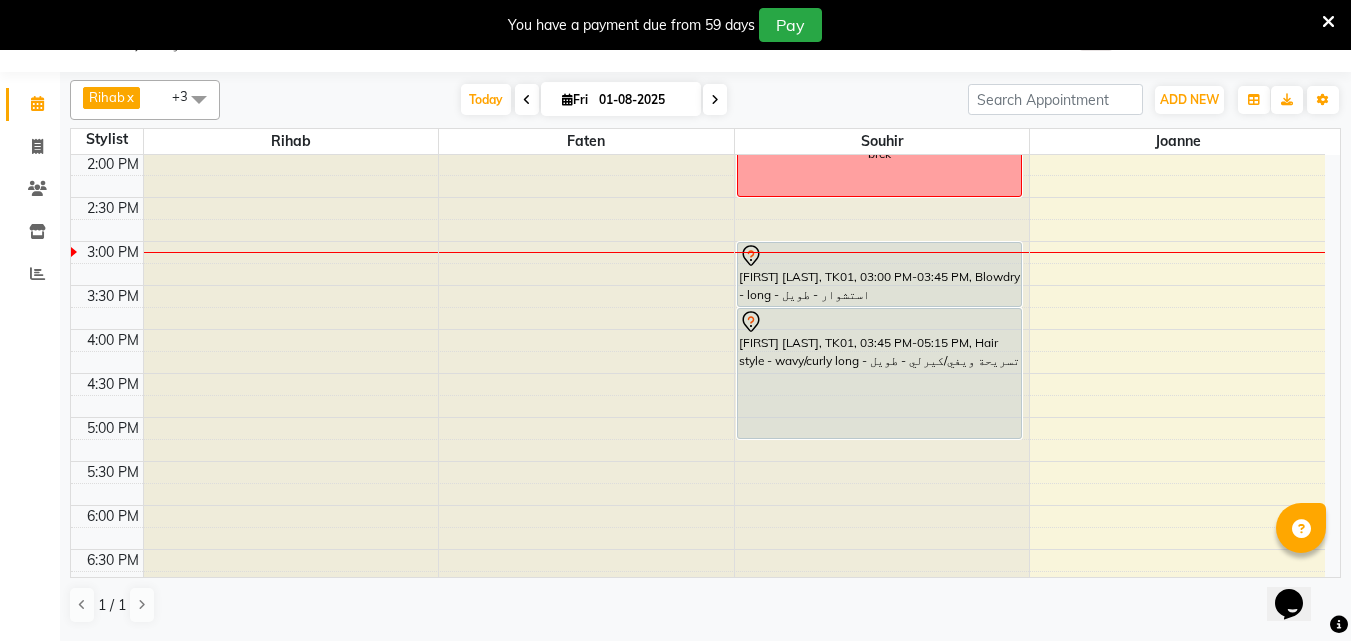 click at bounding box center (291, -1078) 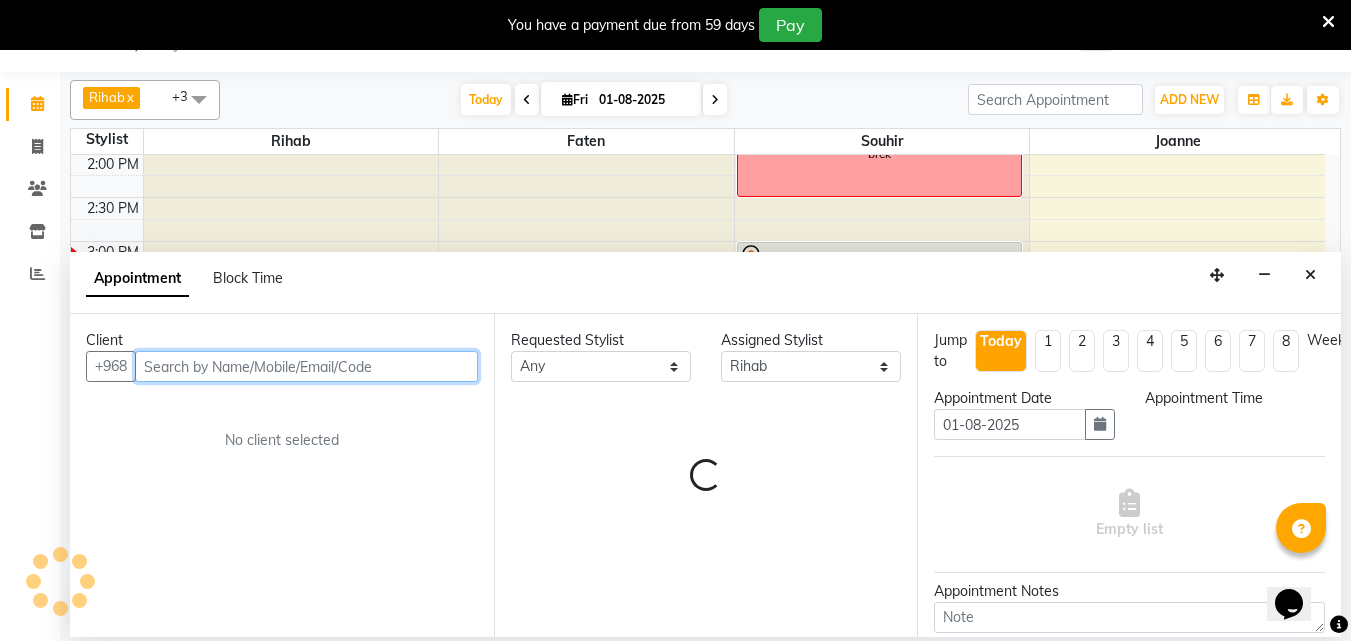 select on "915" 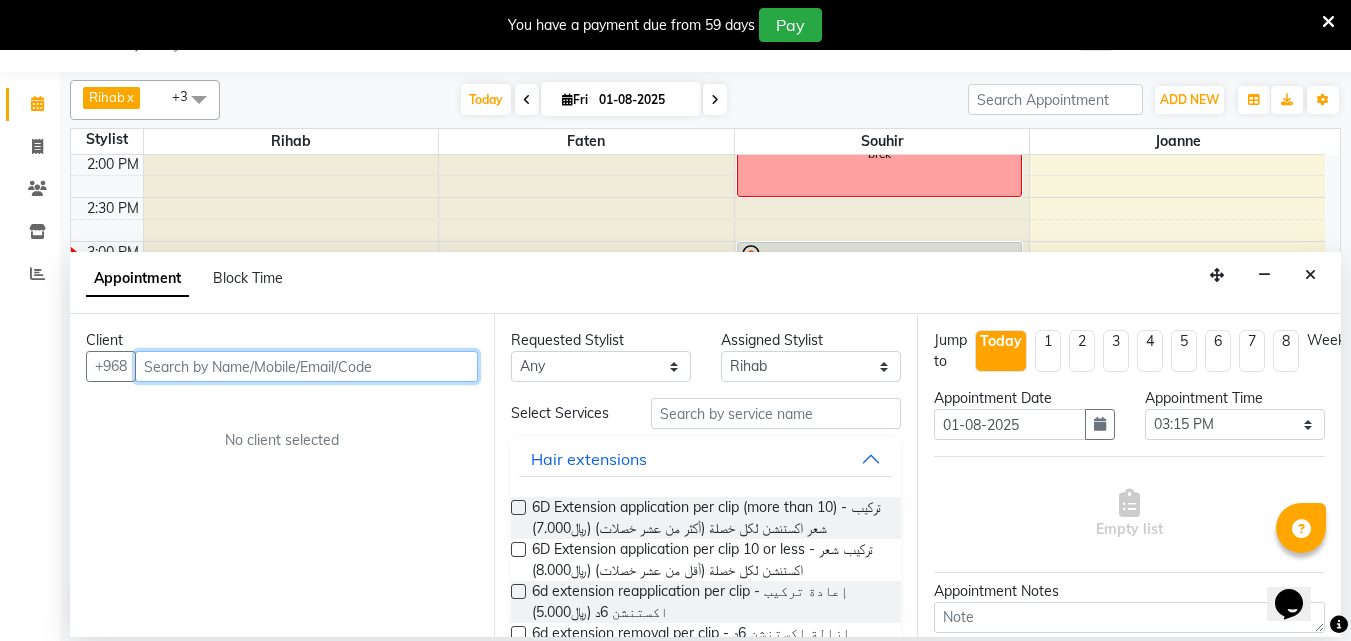 click at bounding box center (306, 366) 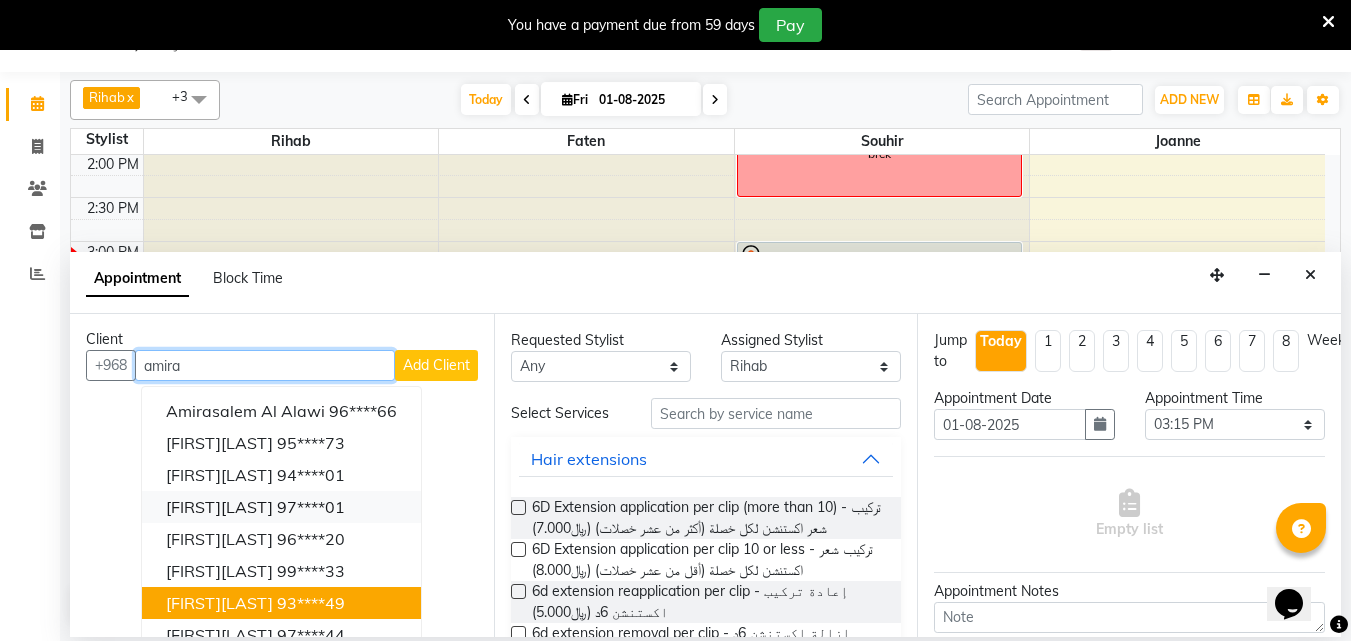 scroll, scrollTop: 0, scrollLeft: 0, axis: both 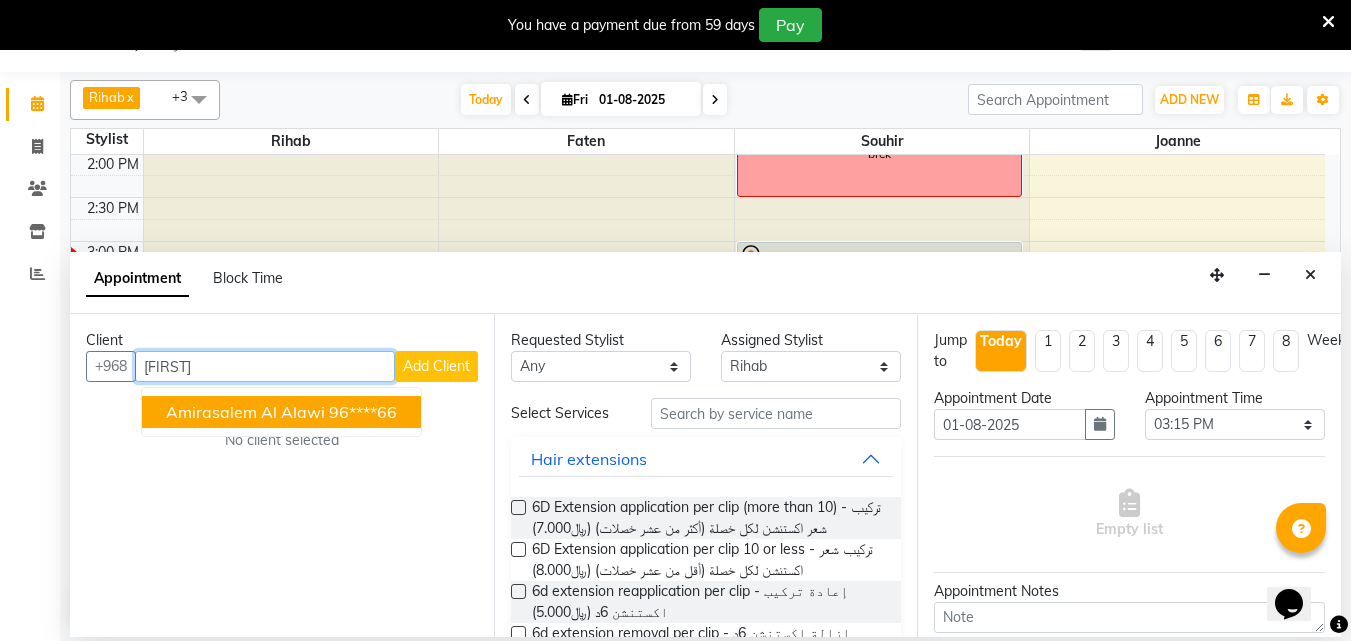 click on "amirasalem al alawi" at bounding box center [245, 412] 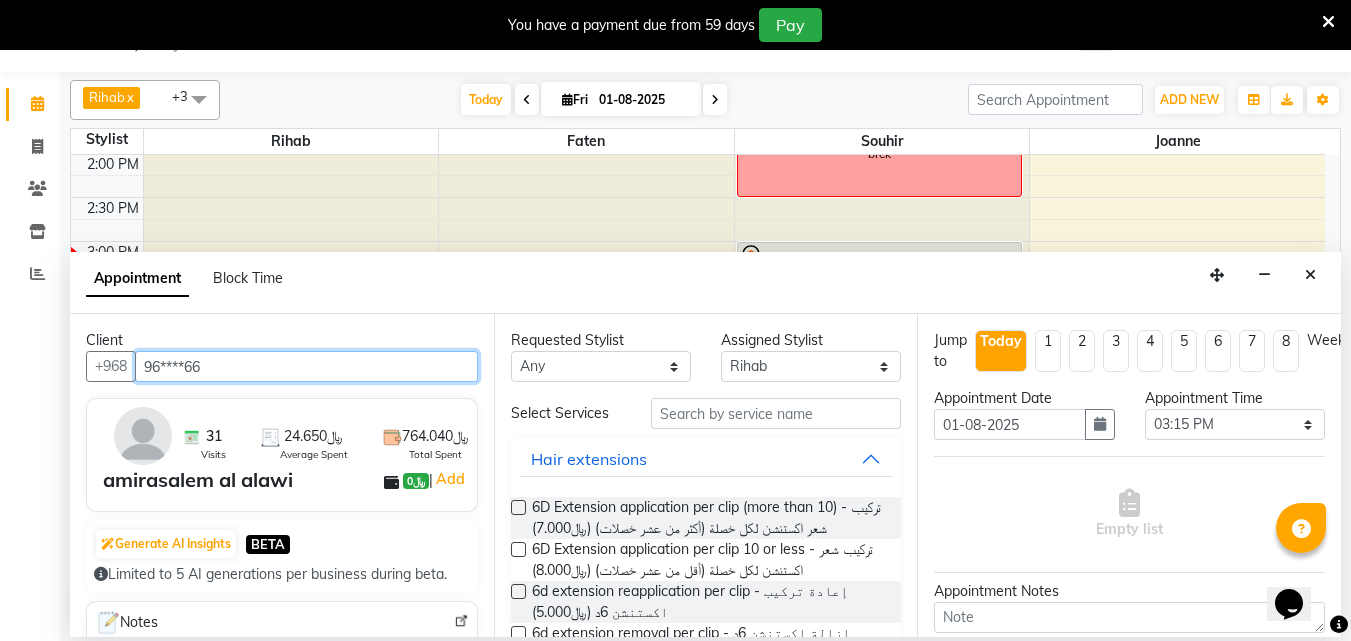 type on "96****66" 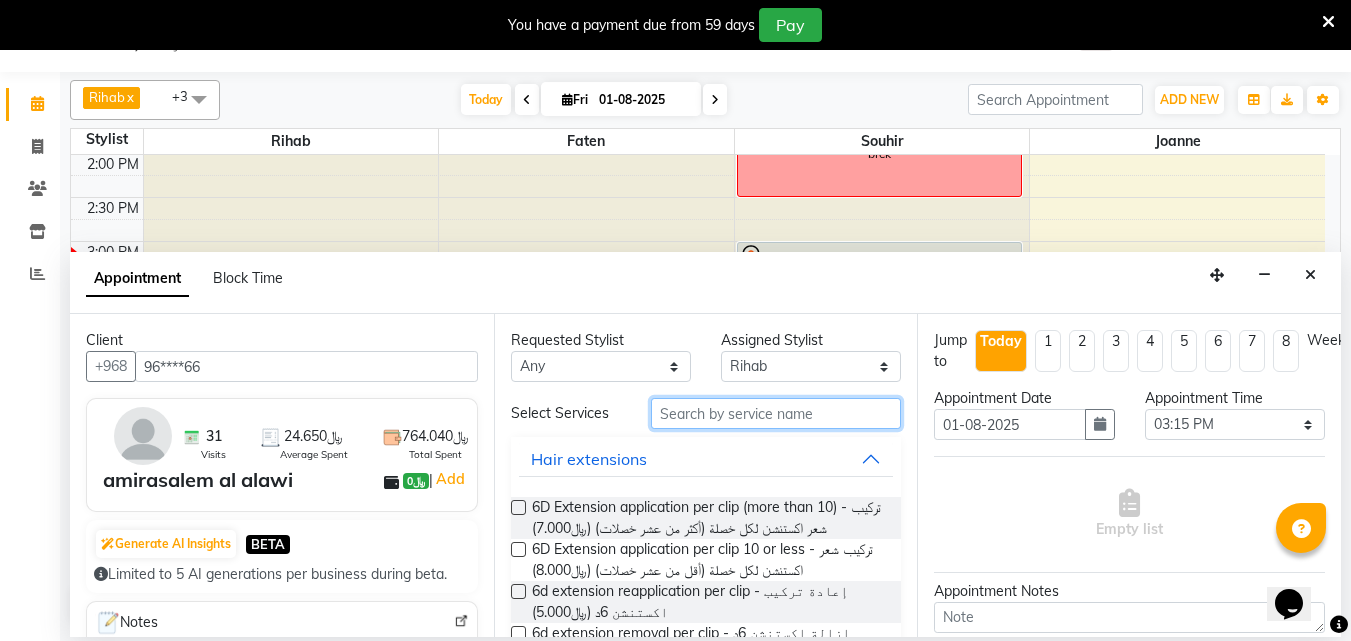 click at bounding box center [776, 413] 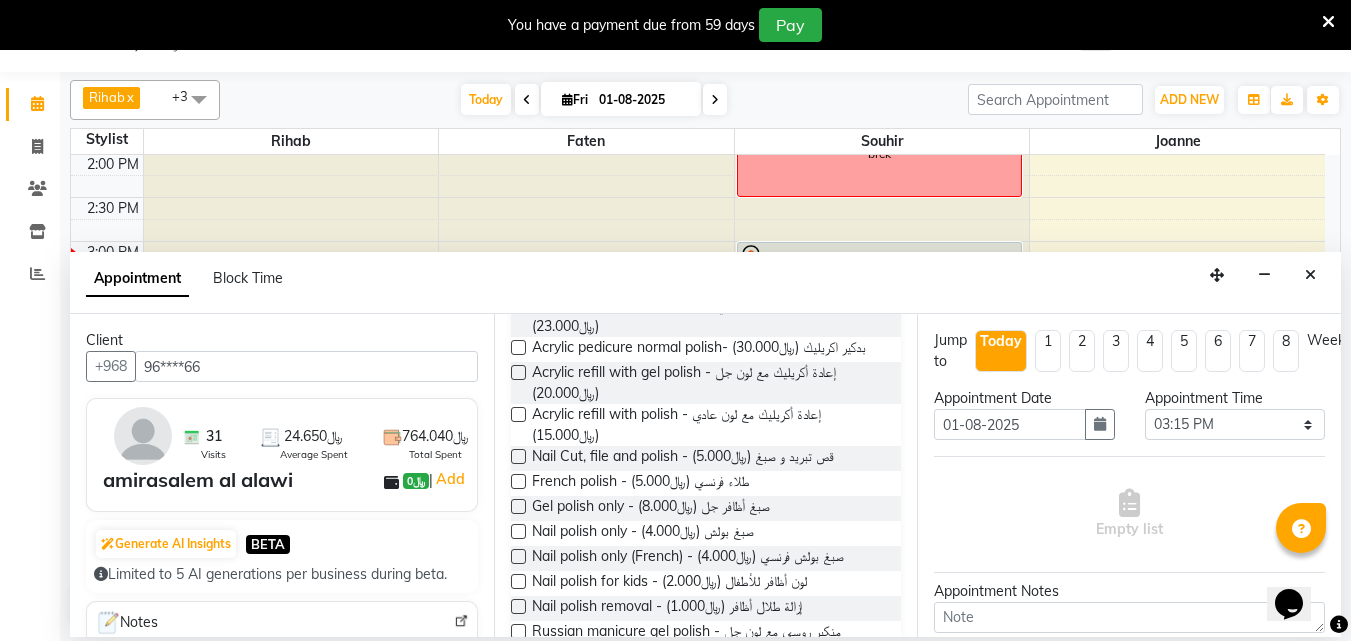 scroll, scrollTop: 300, scrollLeft: 0, axis: vertical 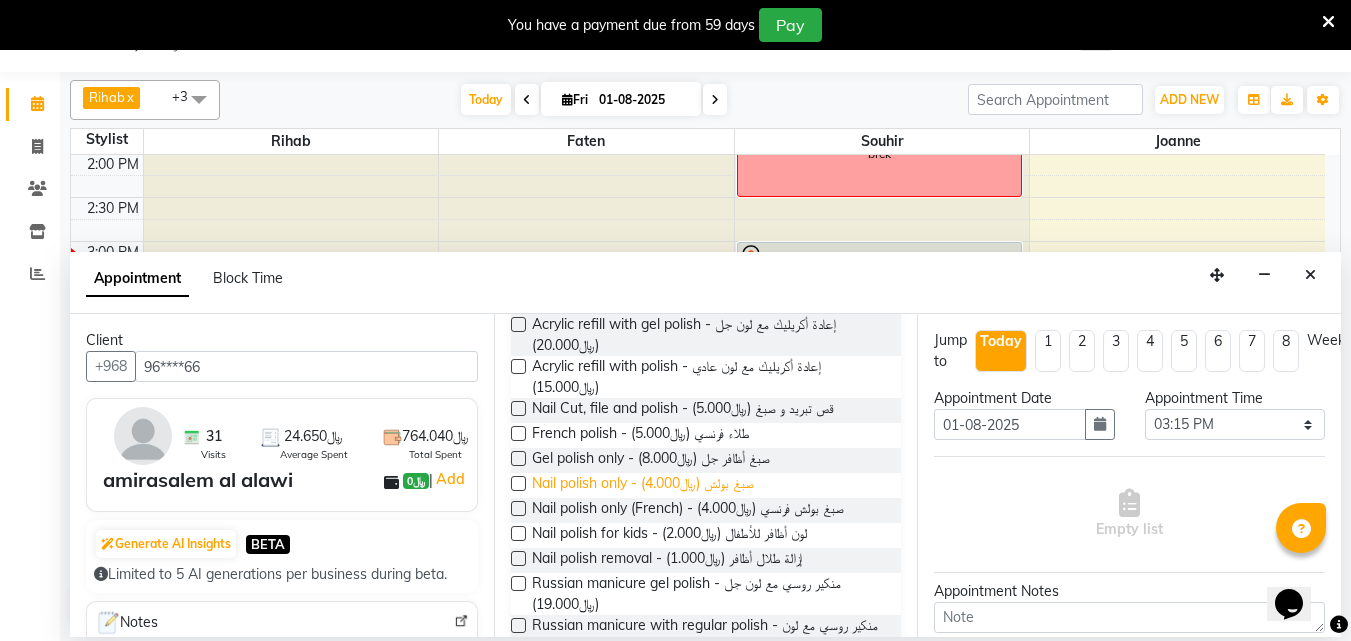 type on "poli" 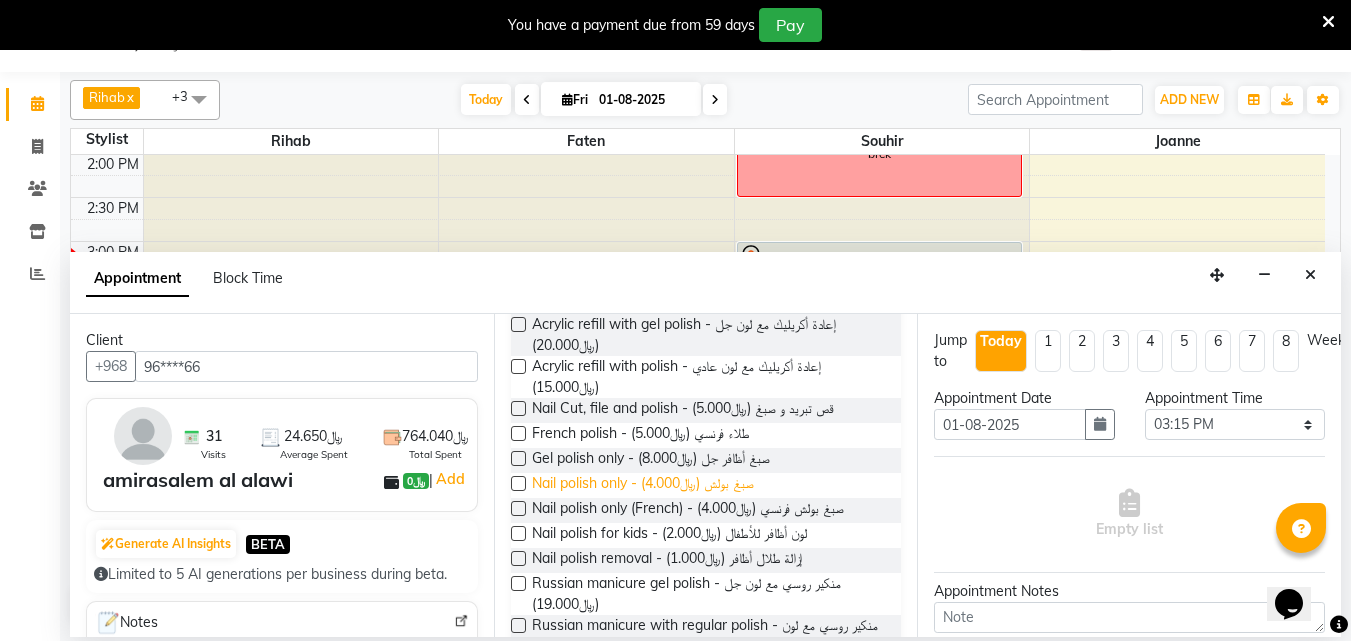 click on "Nail polish only - صبغ بولش (﷼4.000)" at bounding box center [643, 485] 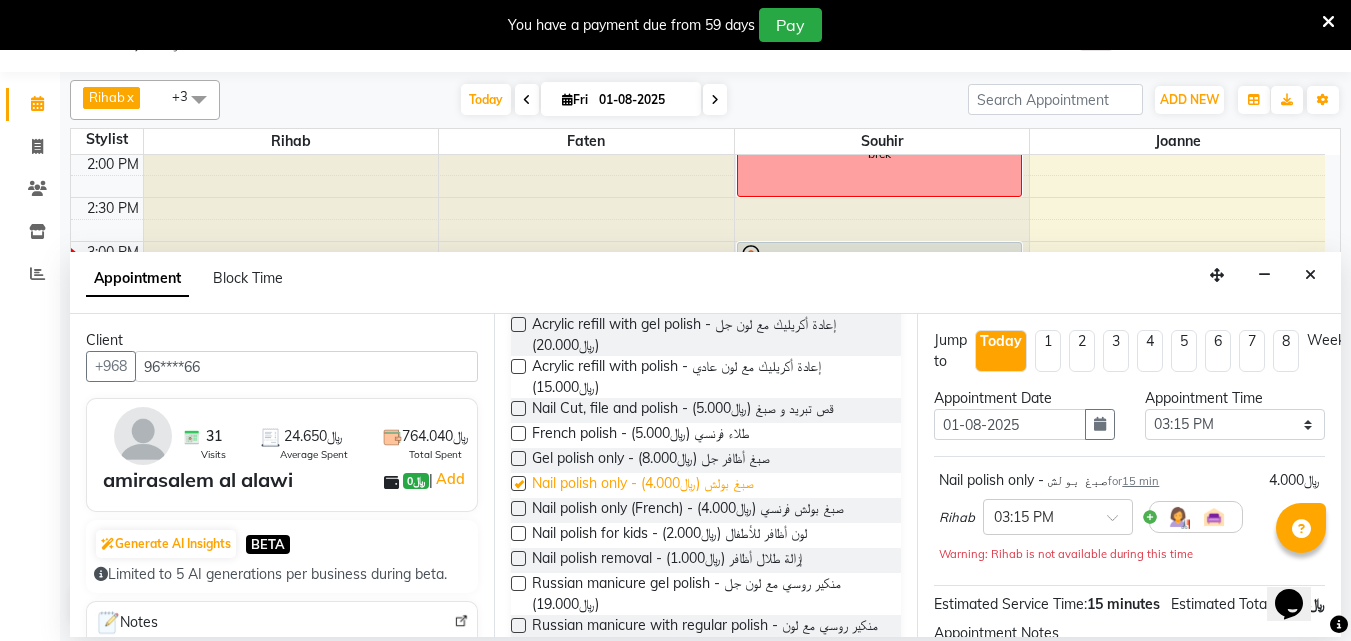 checkbox on "false" 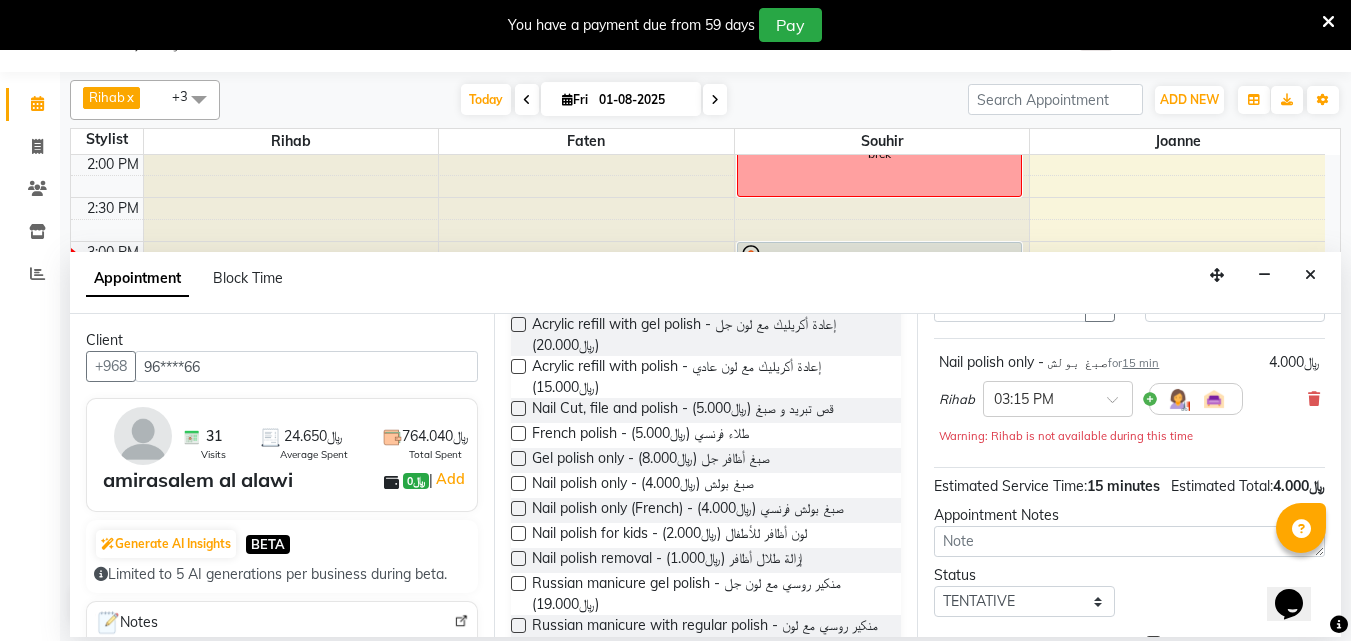 scroll, scrollTop: 281, scrollLeft: 0, axis: vertical 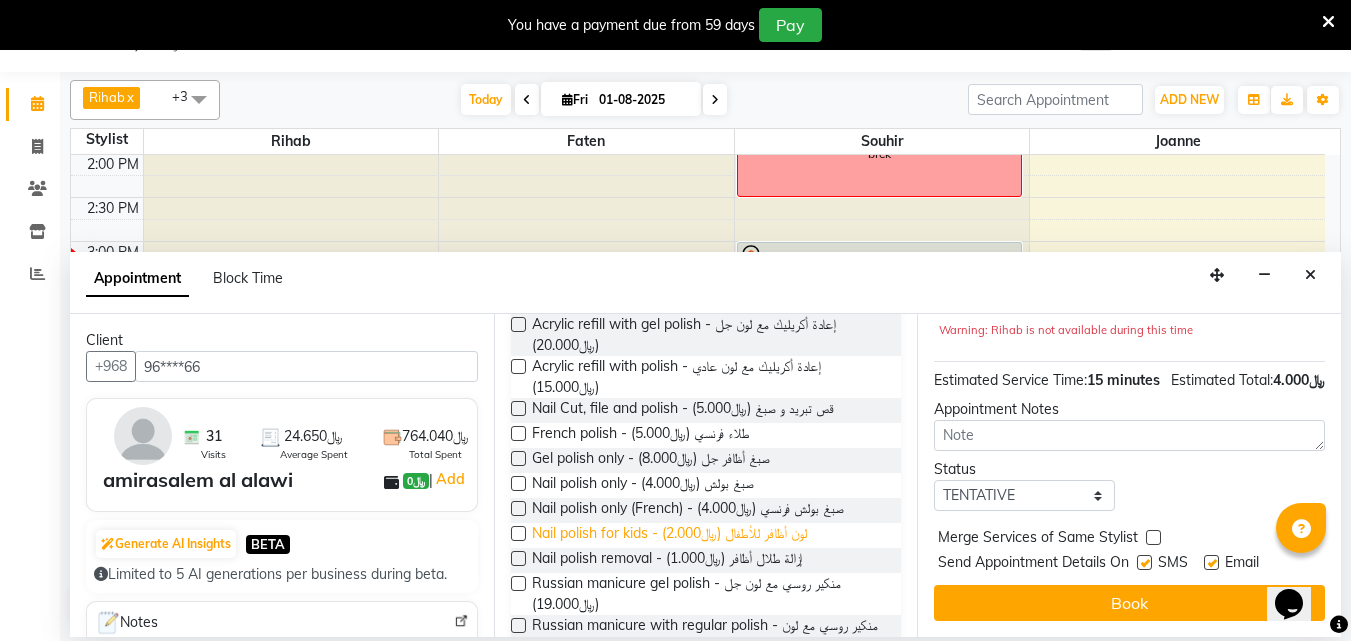 click on "Nail polish for kids - لون أظافر للأطفال (﷼2.000)" at bounding box center (669, 535) 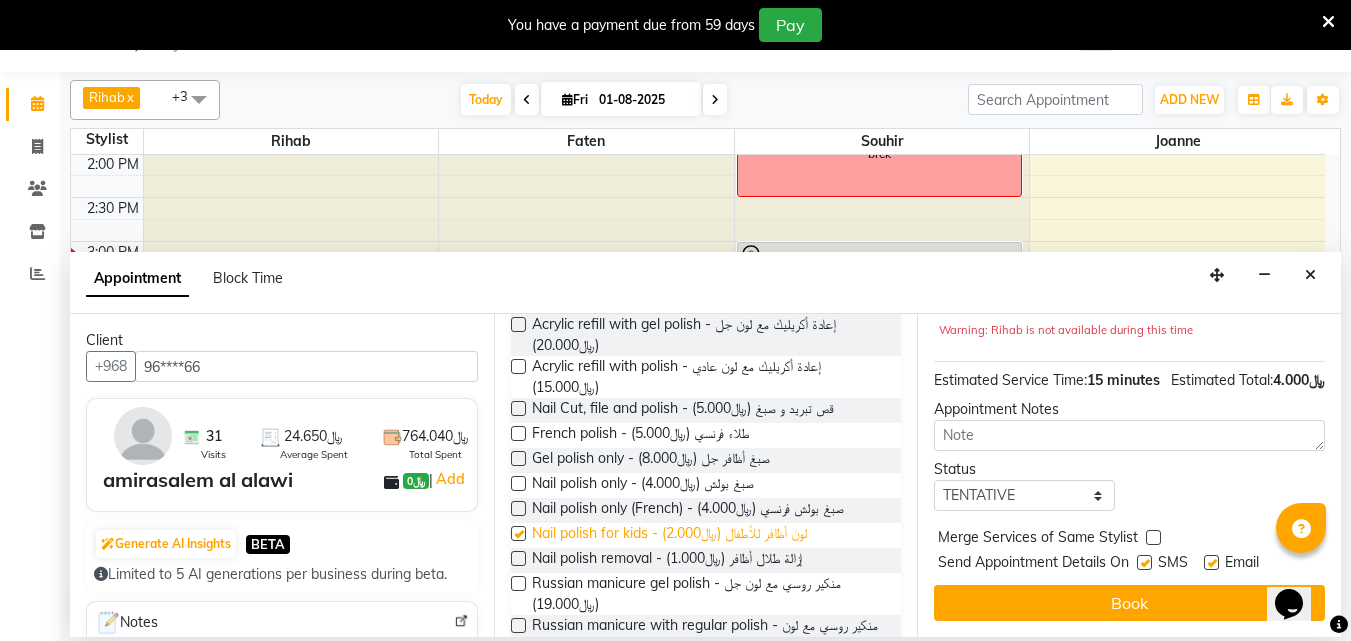 scroll, scrollTop: 373, scrollLeft: 0, axis: vertical 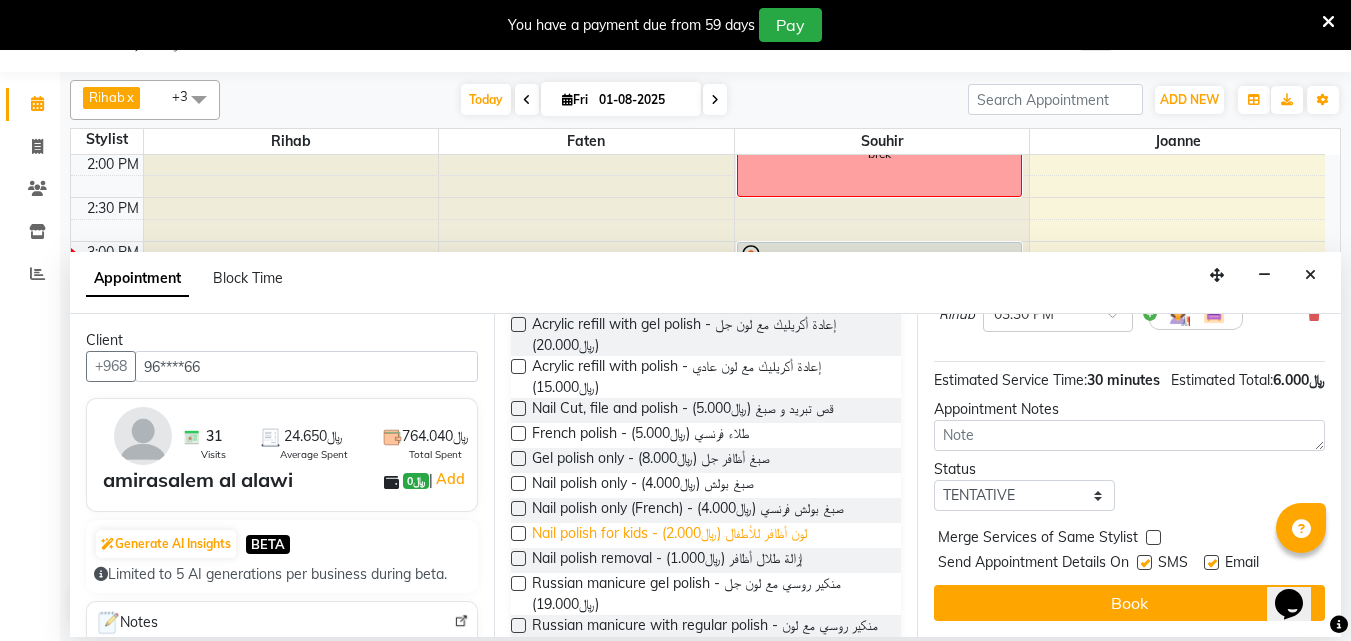 checkbox on "false" 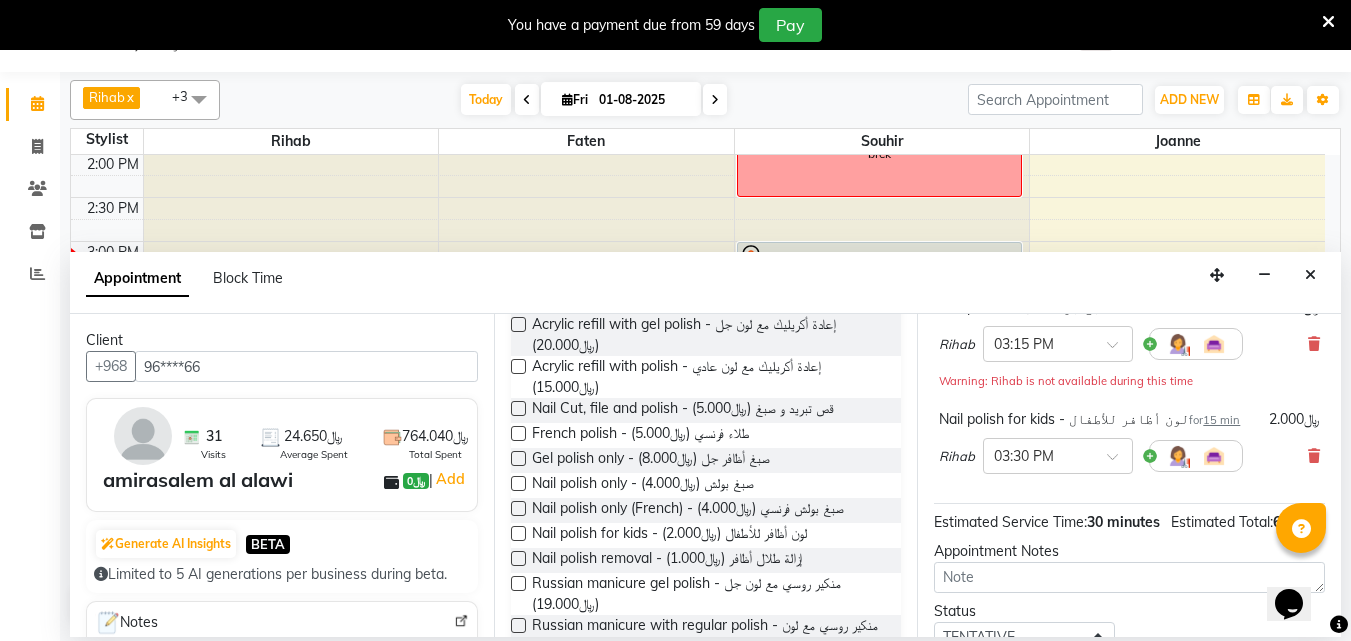 scroll, scrollTop: 73, scrollLeft: 0, axis: vertical 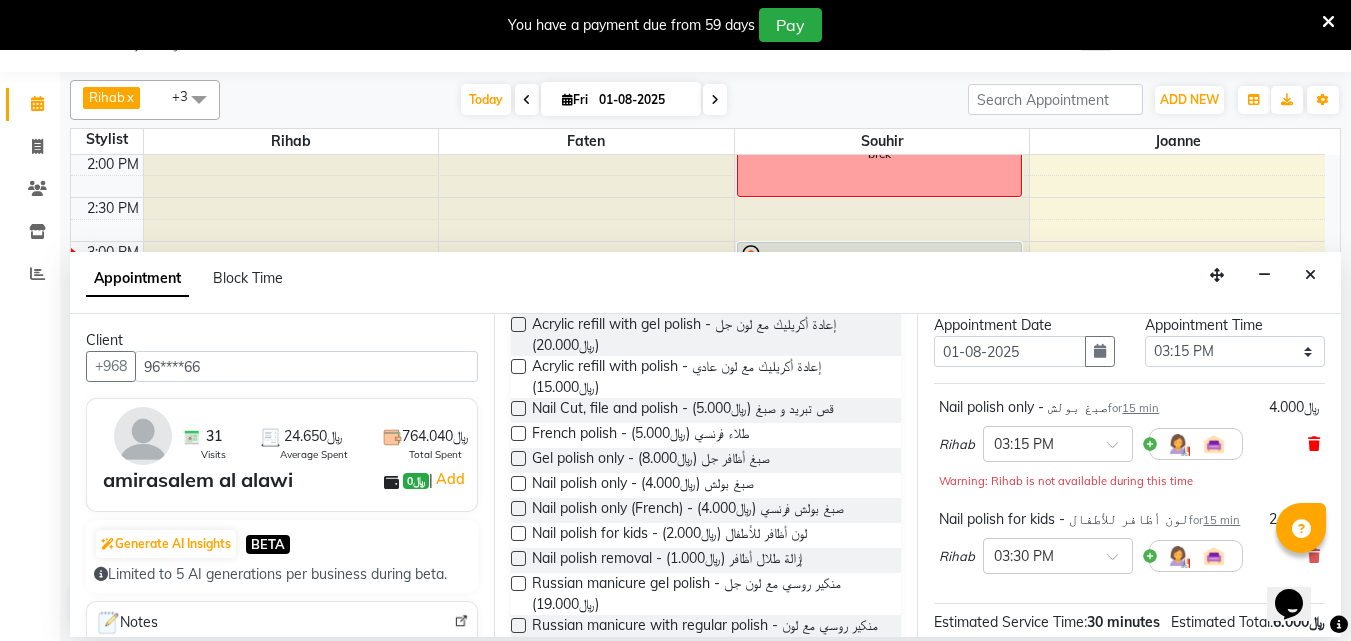click at bounding box center [1314, 444] 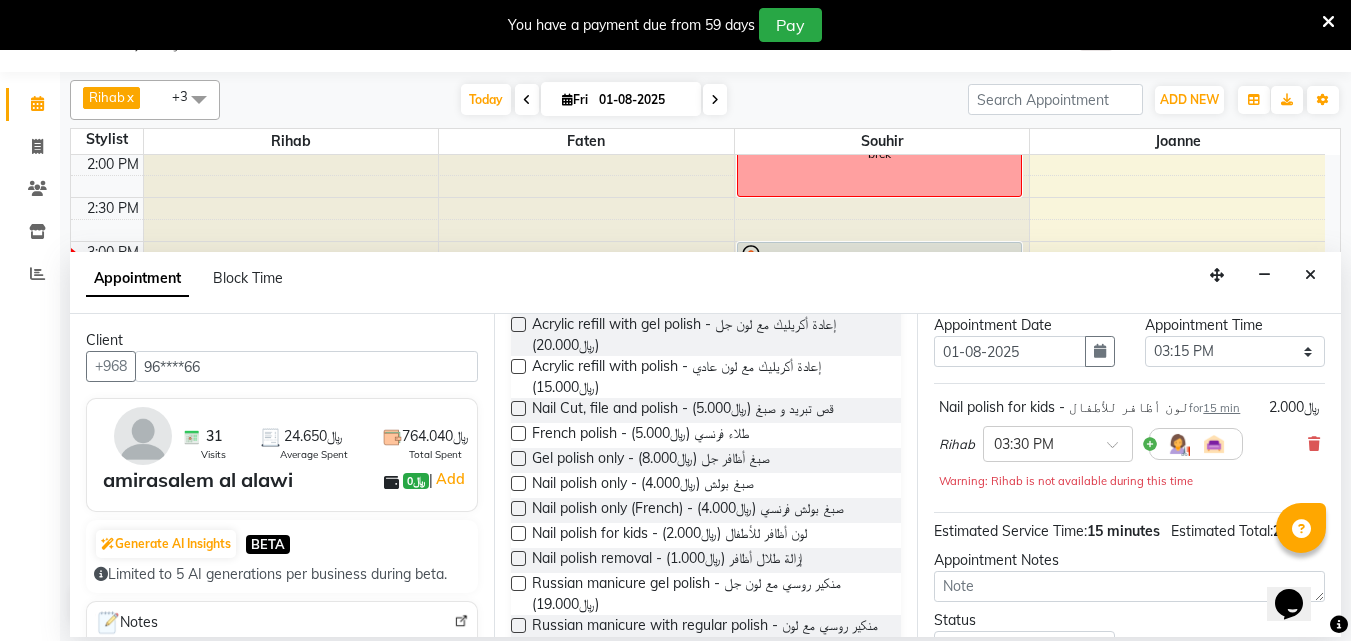 scroll, scrollTop: 173, scrollLeft: 0, axis: vertical 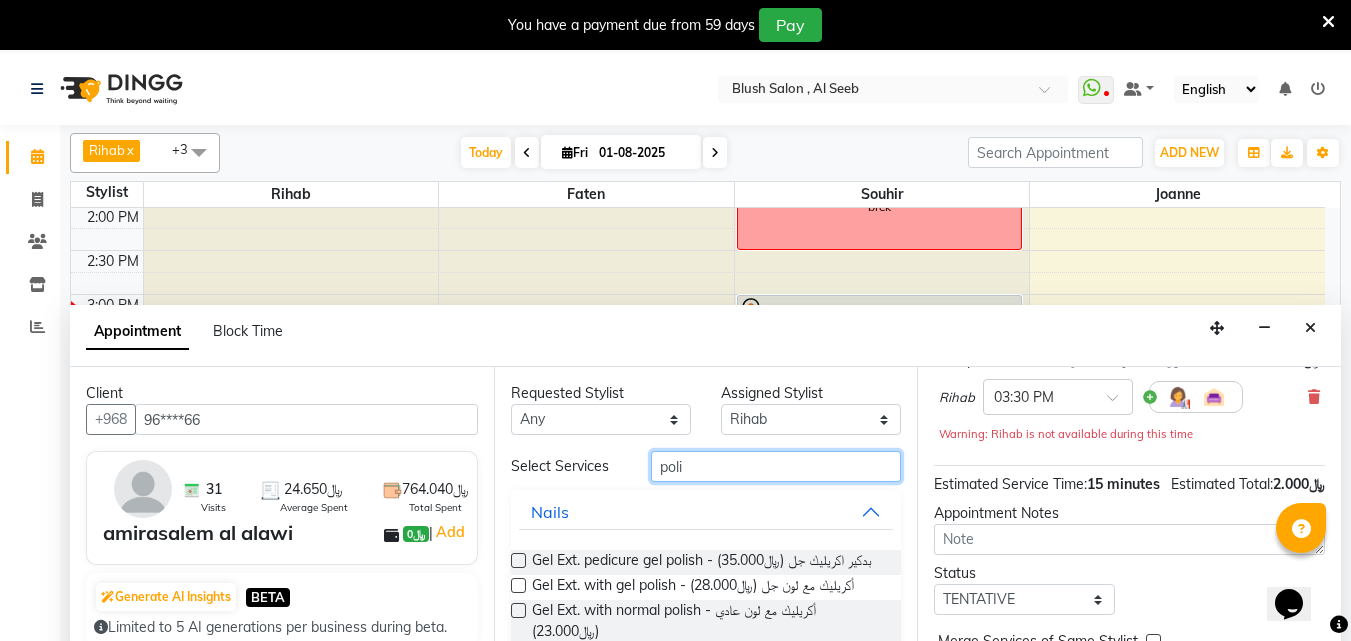 click on "poli" at bounding box center [776, 466] 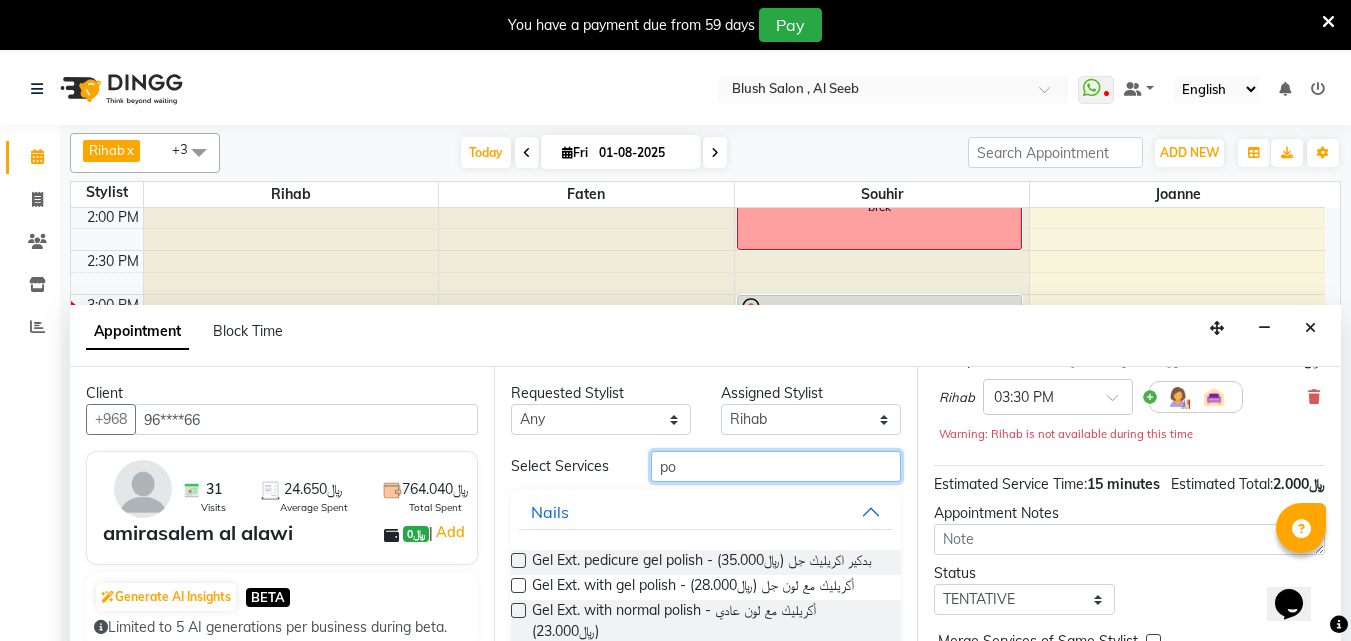 type on "p" 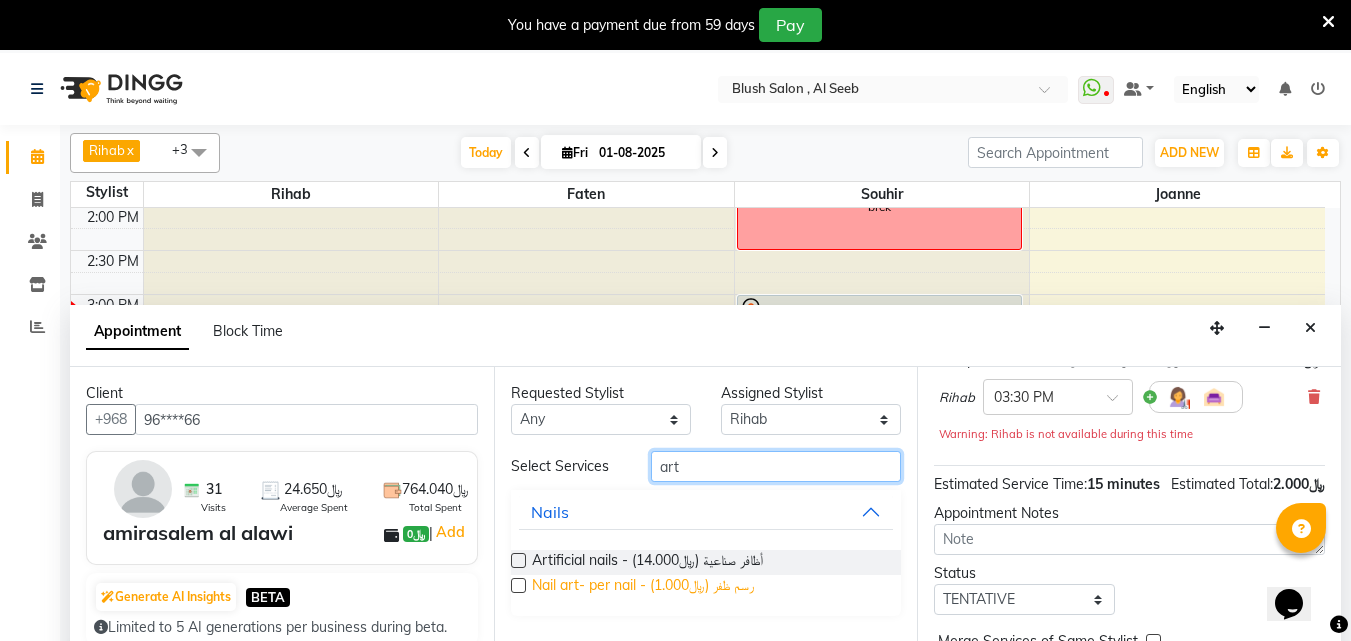 type on "art" 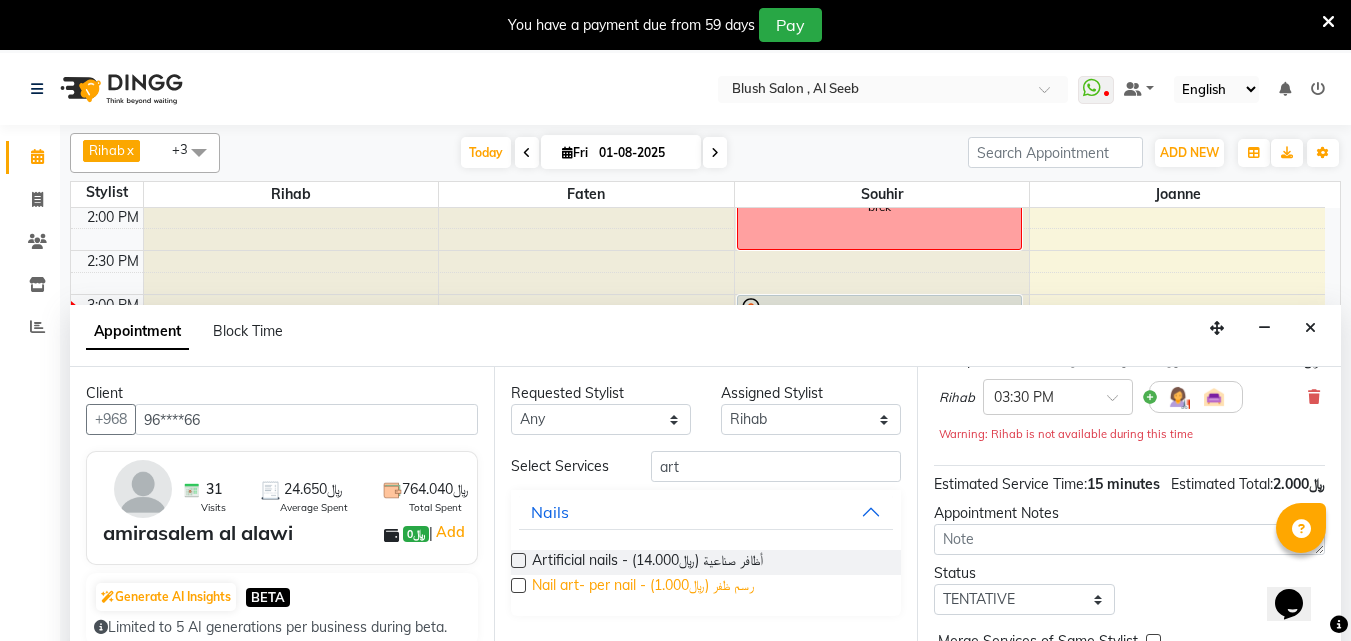click on "Nail art- per nail - رسم ظفر (﷼1.000)" at bounding box center [643, 587] 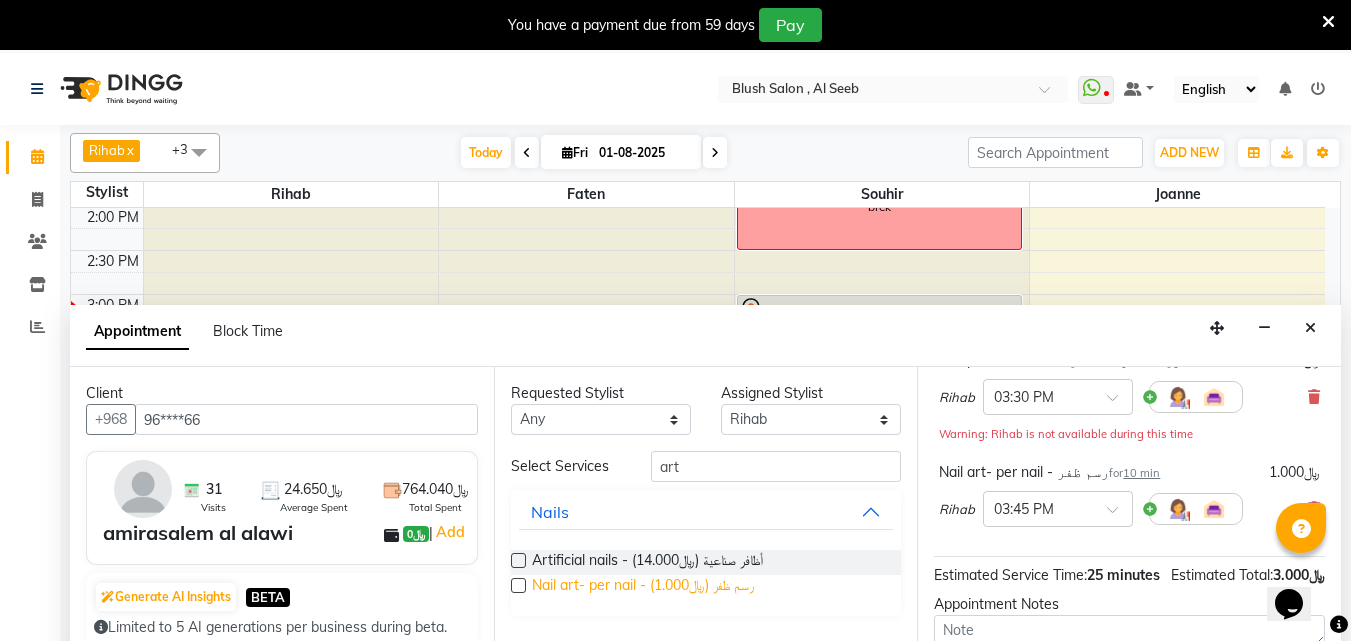 click on "Nail art- per nail - رسم ظفر (﷼1.000)" at bounding box center [643, 587] 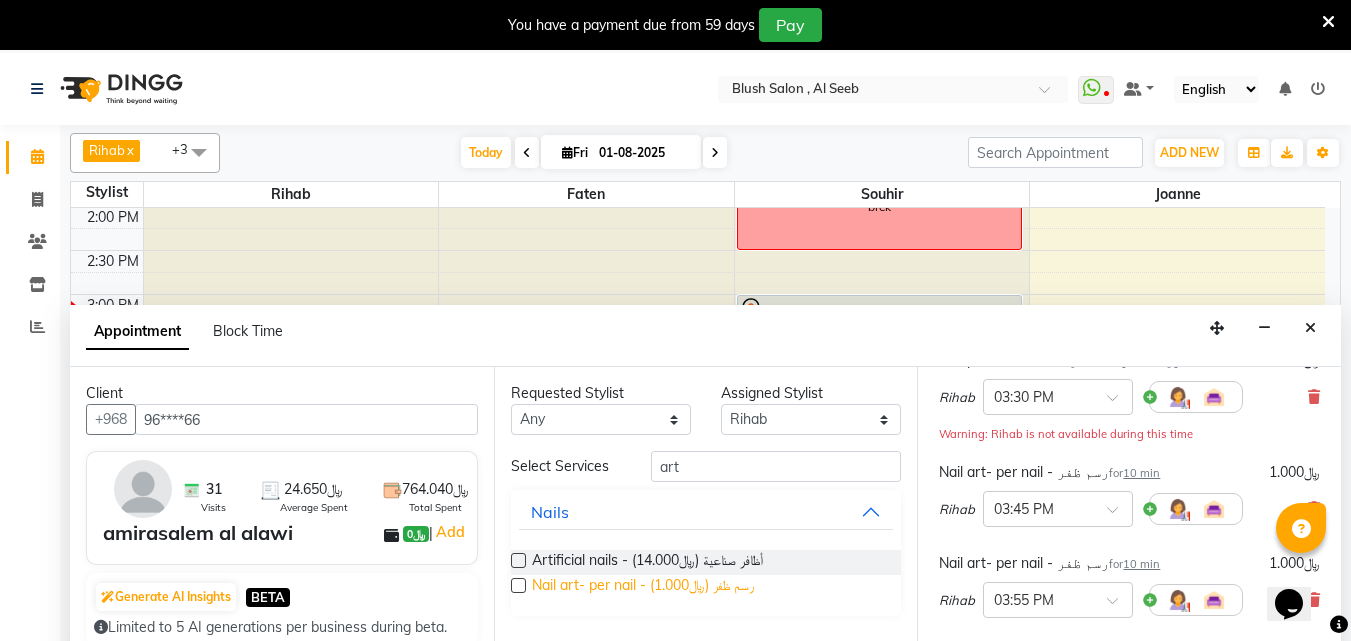 click on "Nail art- per nail - رسم ظفر (﷼1.000)" at bounding box center (643, 587) 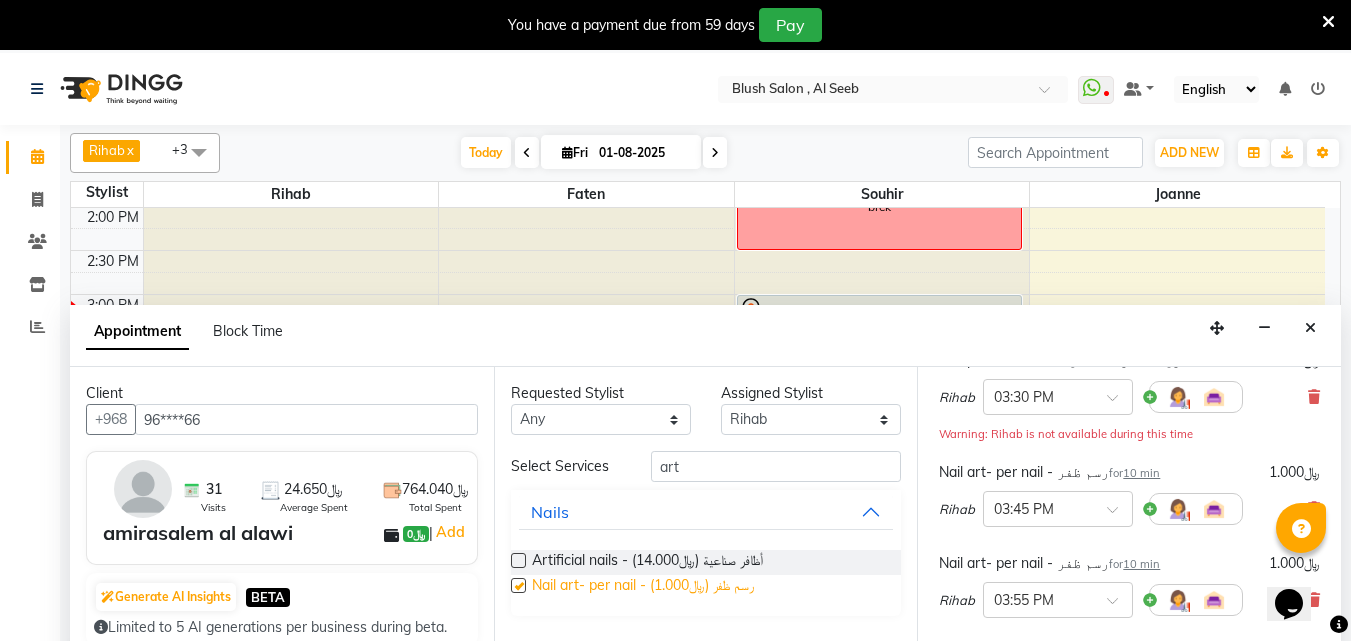 checkbox on "false" 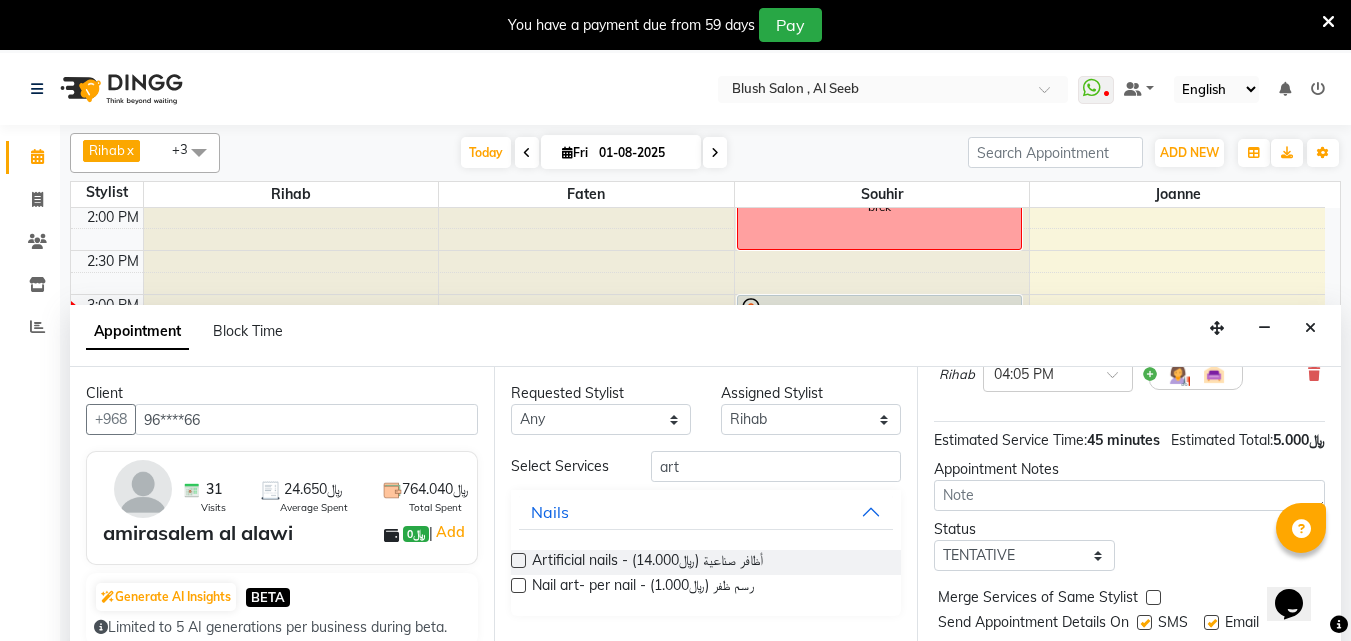 scroll, scrollTop: 558, scrollLeft: 0, axis: vertical 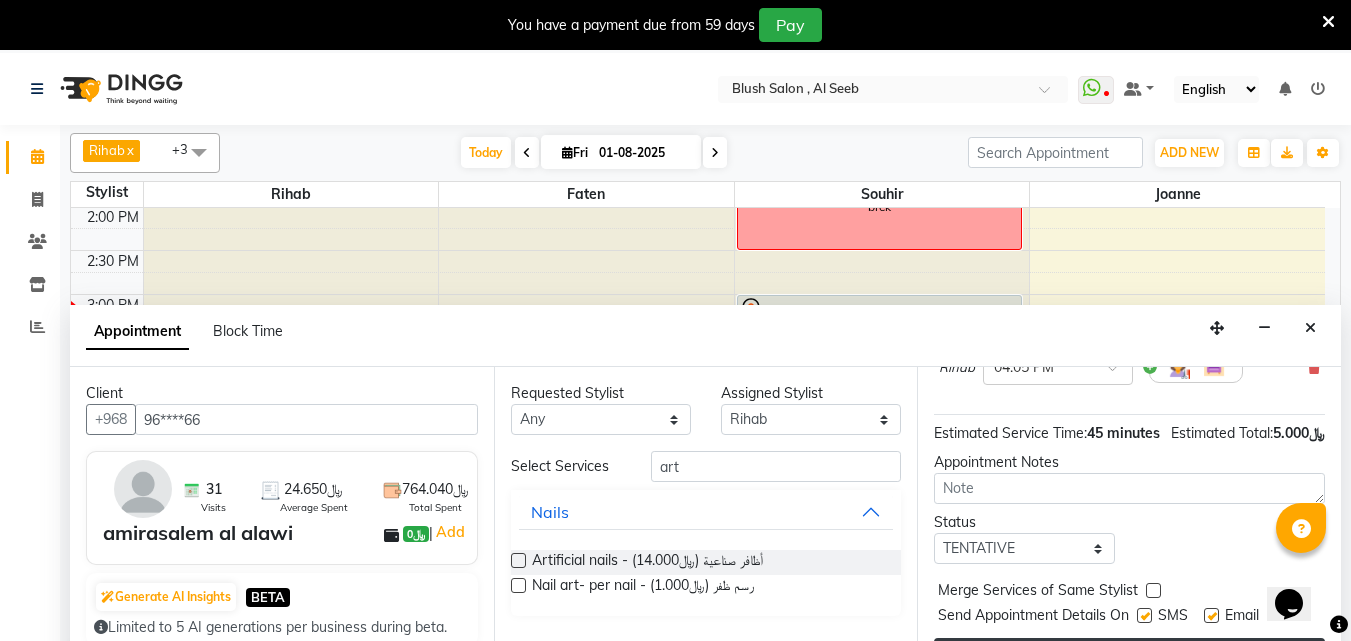 click on "Book" at bounding box center [1129, 656] 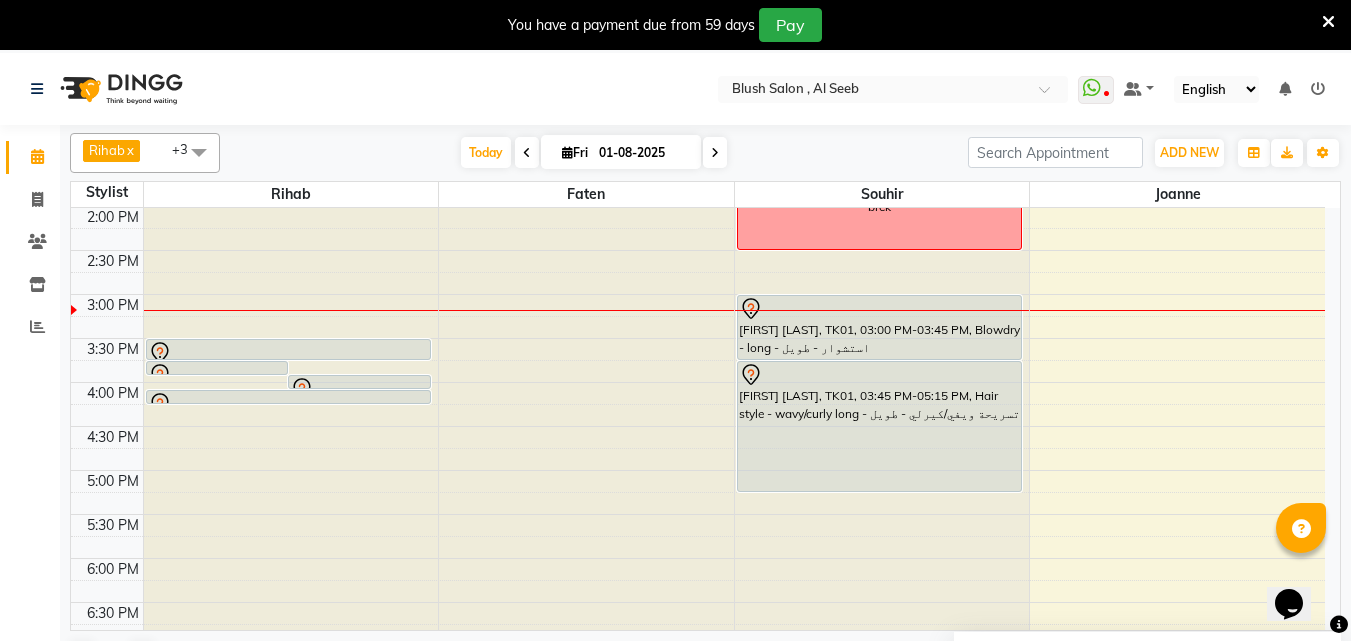 click at bounding box center (288, 353) 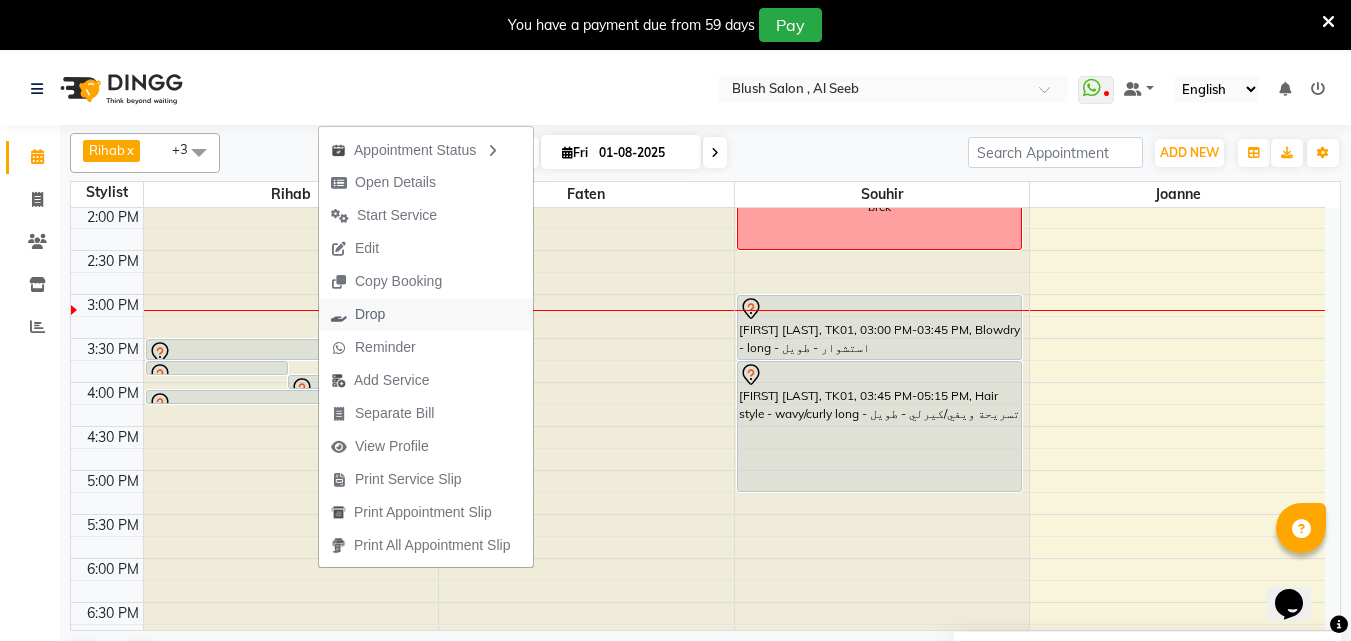click on "Drop" at bounding box center (370, 314) 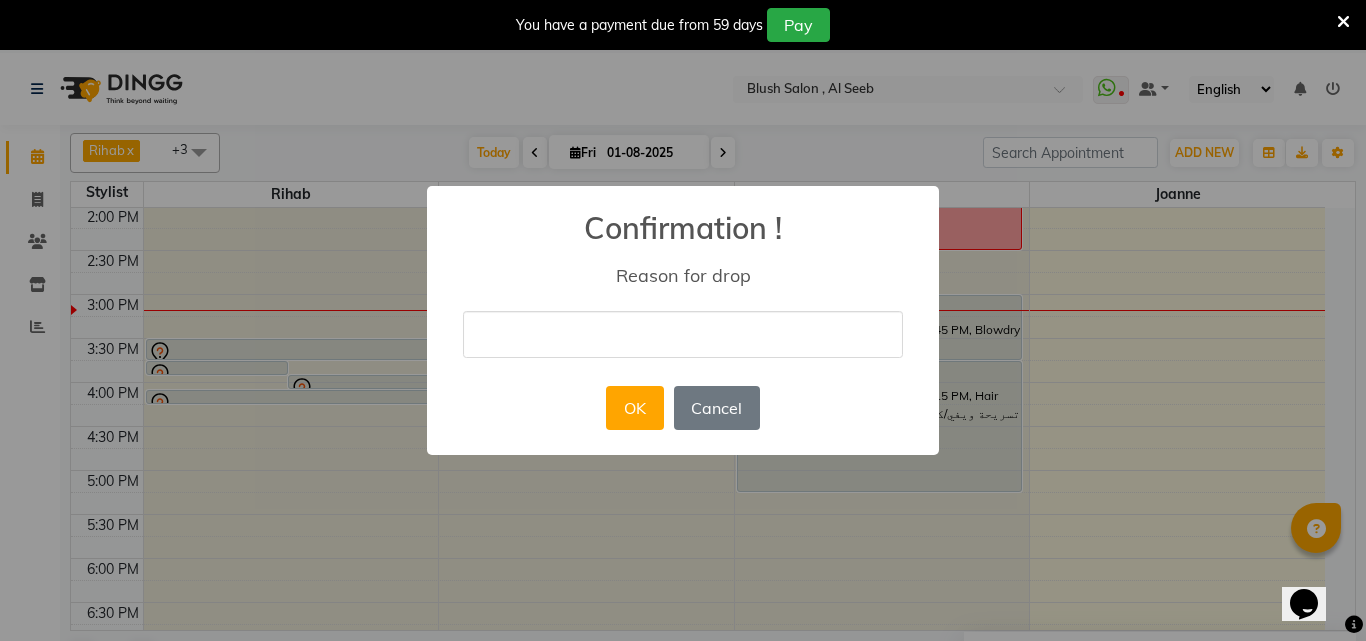 click at bounding box center (683, 334) 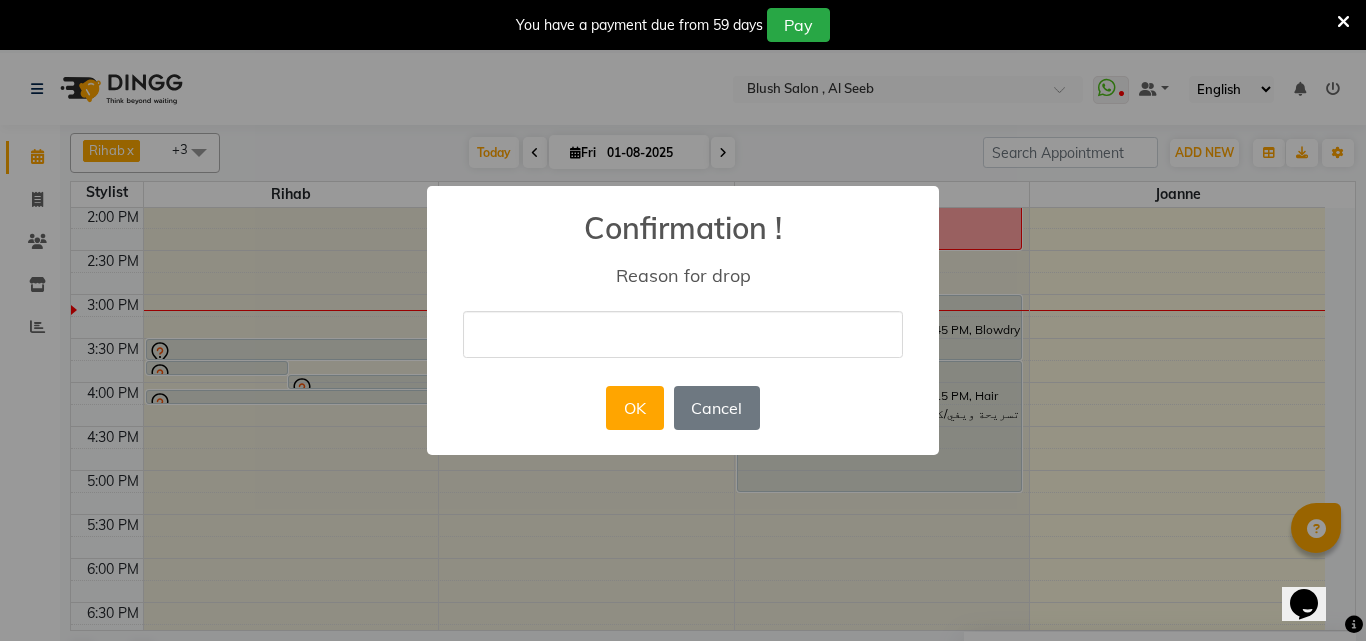 type on "." 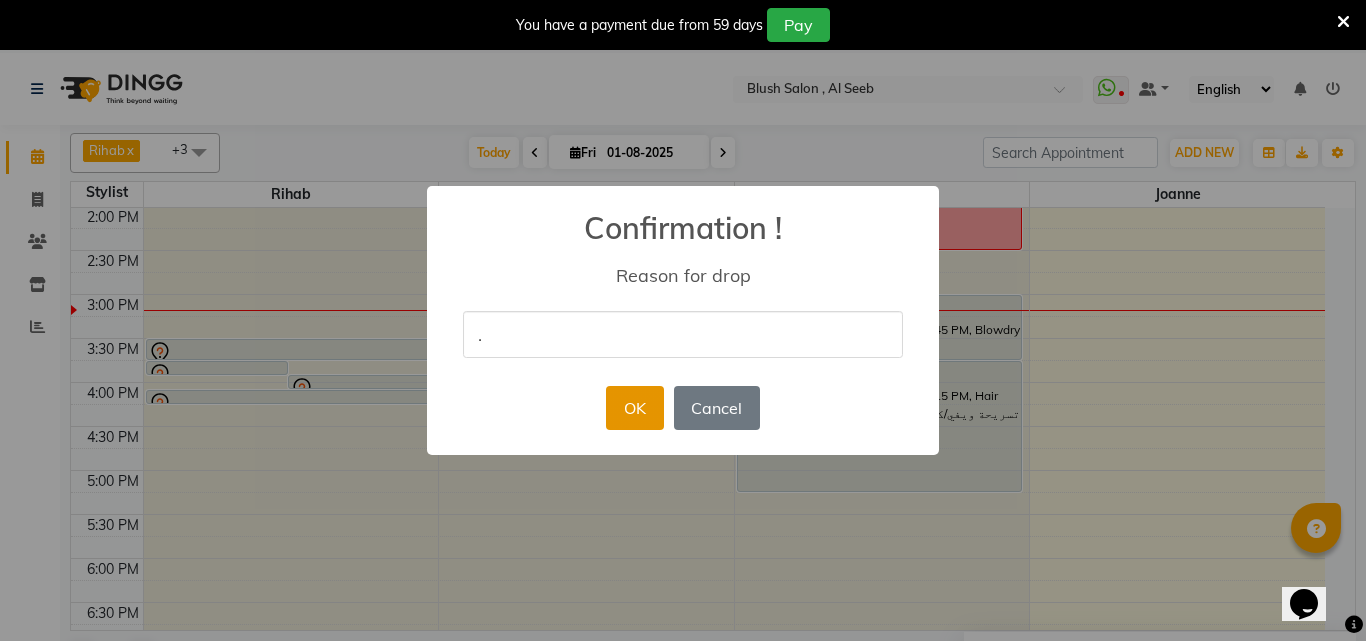 click on "OK" at bounding box center (634, 408) 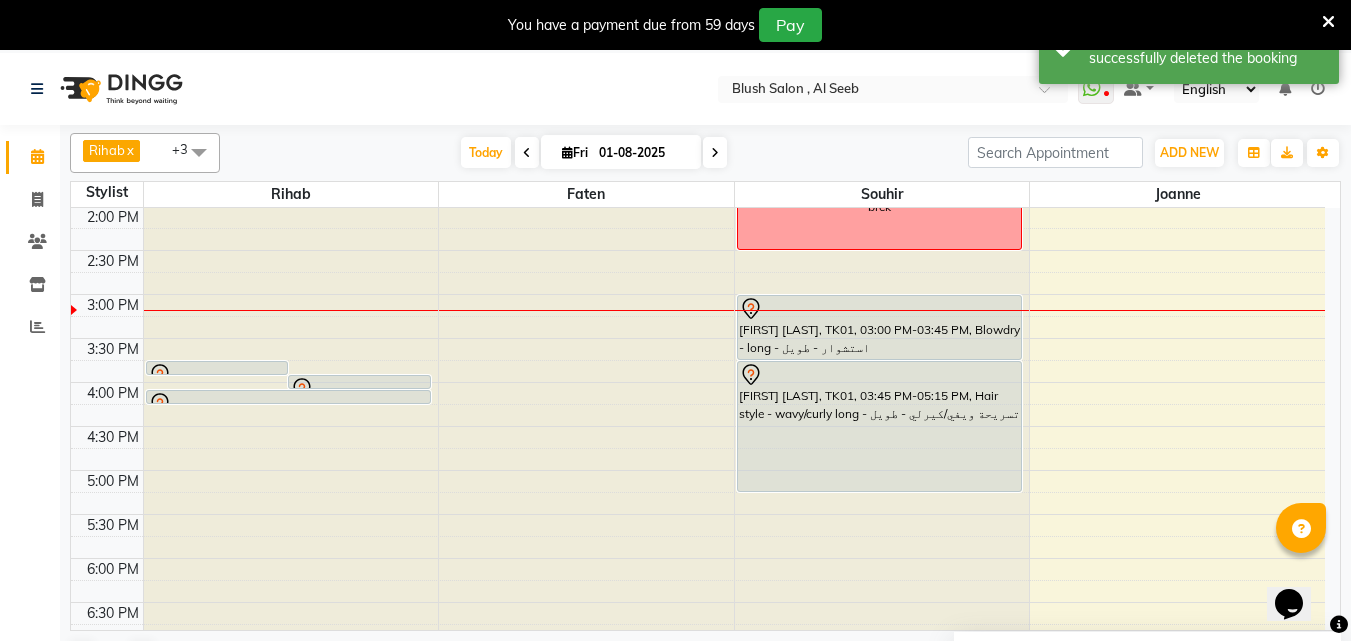 click at bounding box center [359, 389] 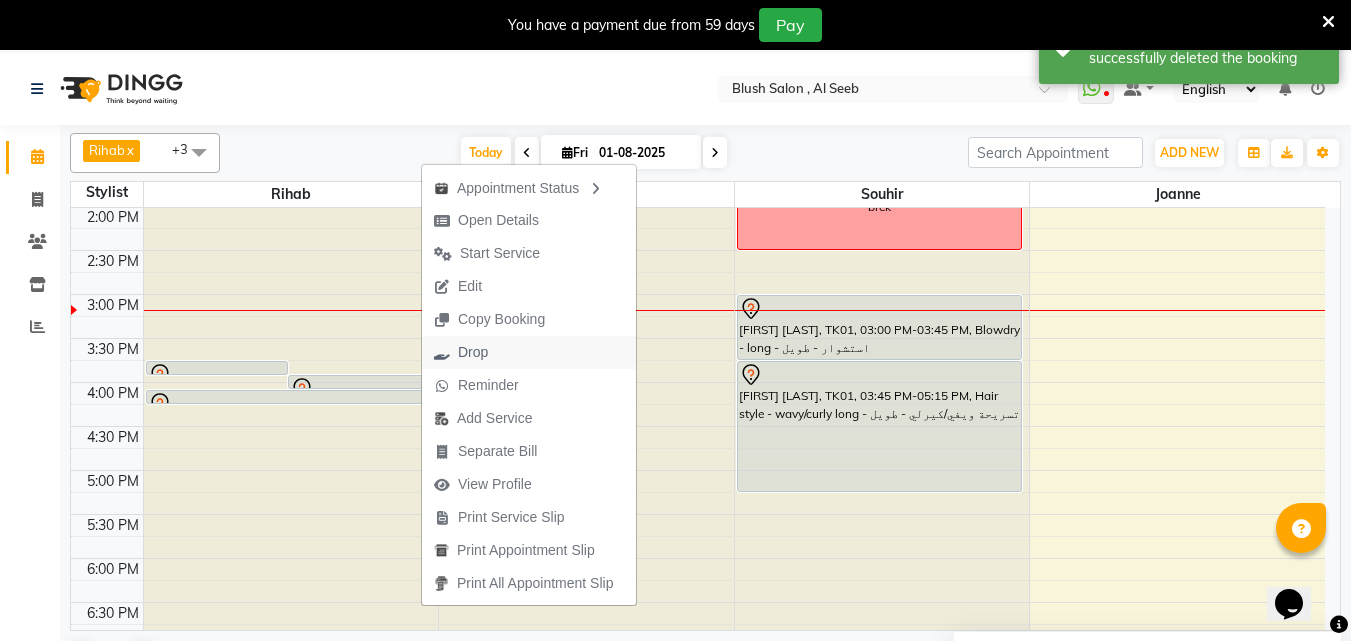 click on "Drop" at bounding box center (473, 352) 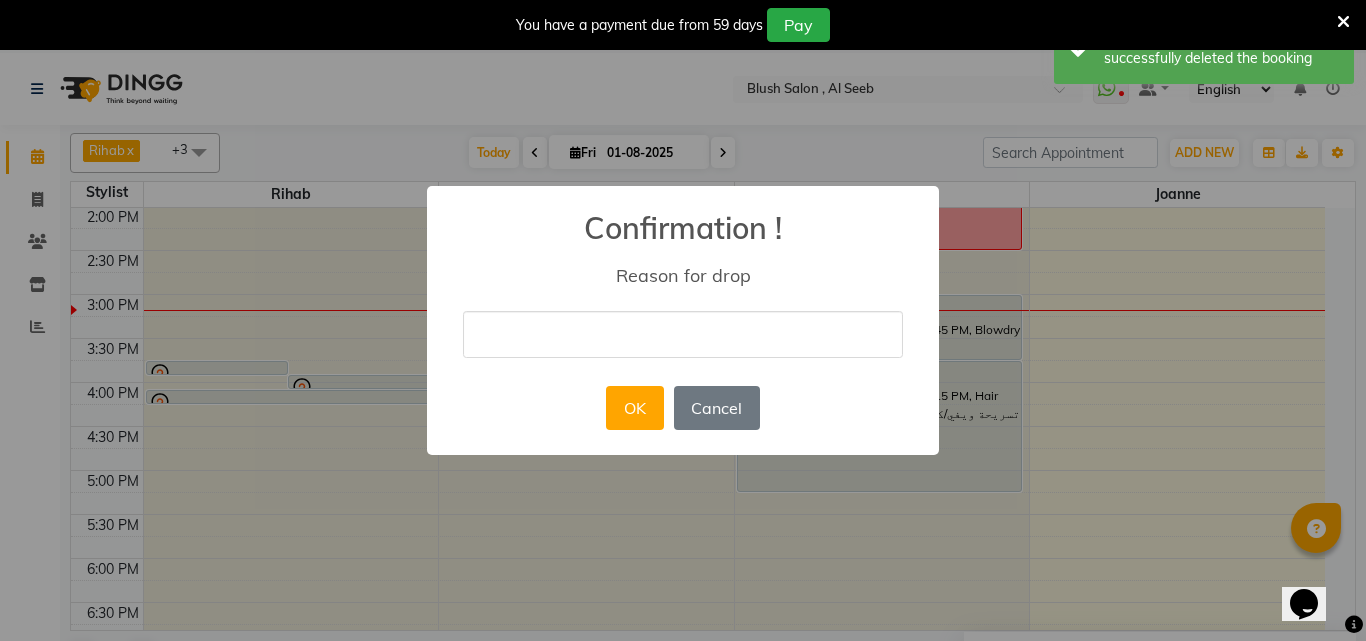 click at bounding box center [683, 334] 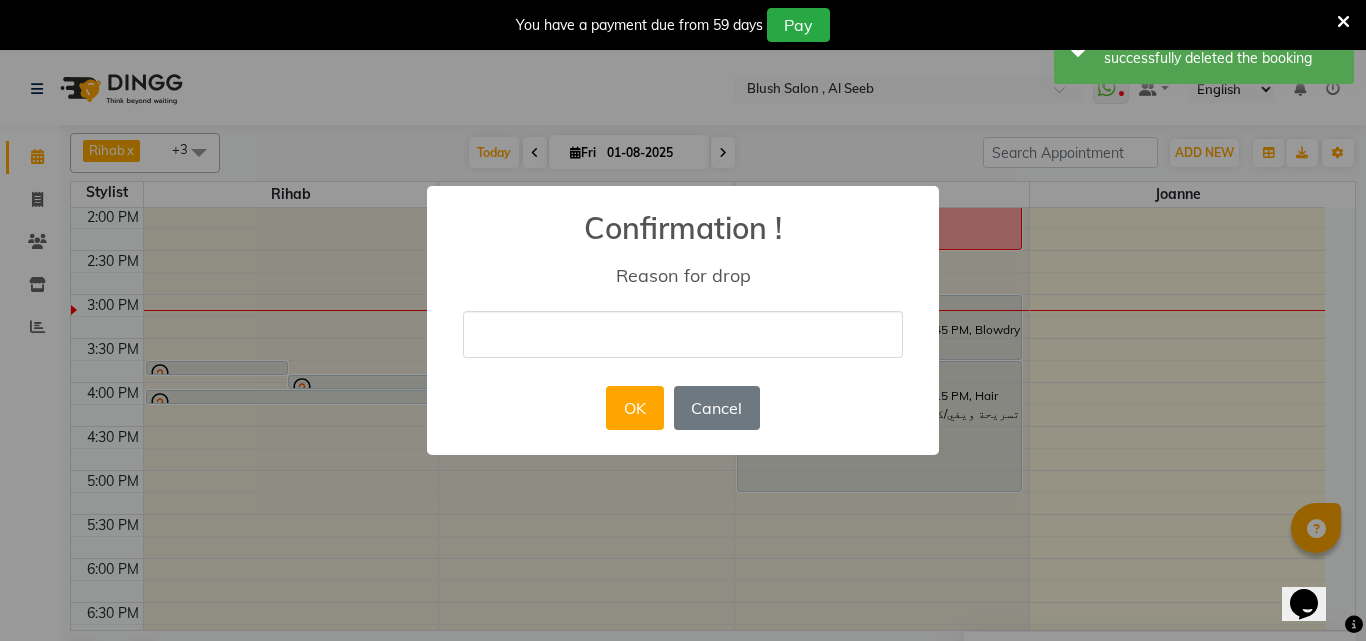 type on "." 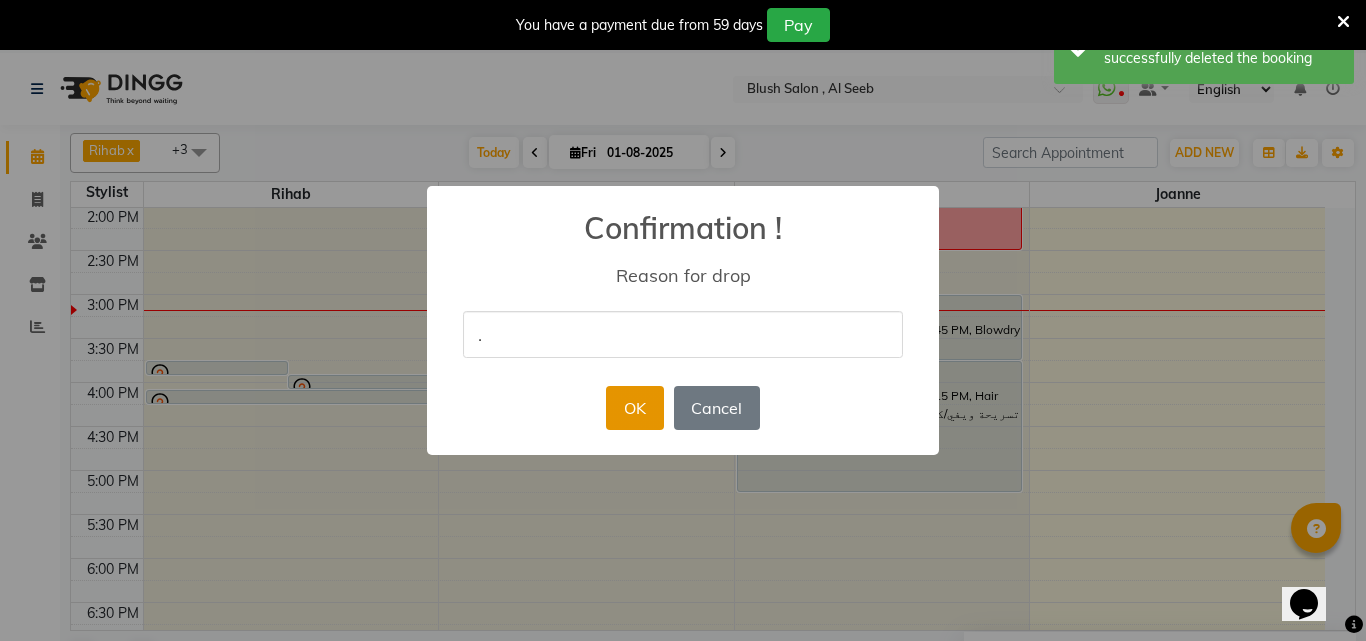 click on "OK" at bounding box center [634, 408] 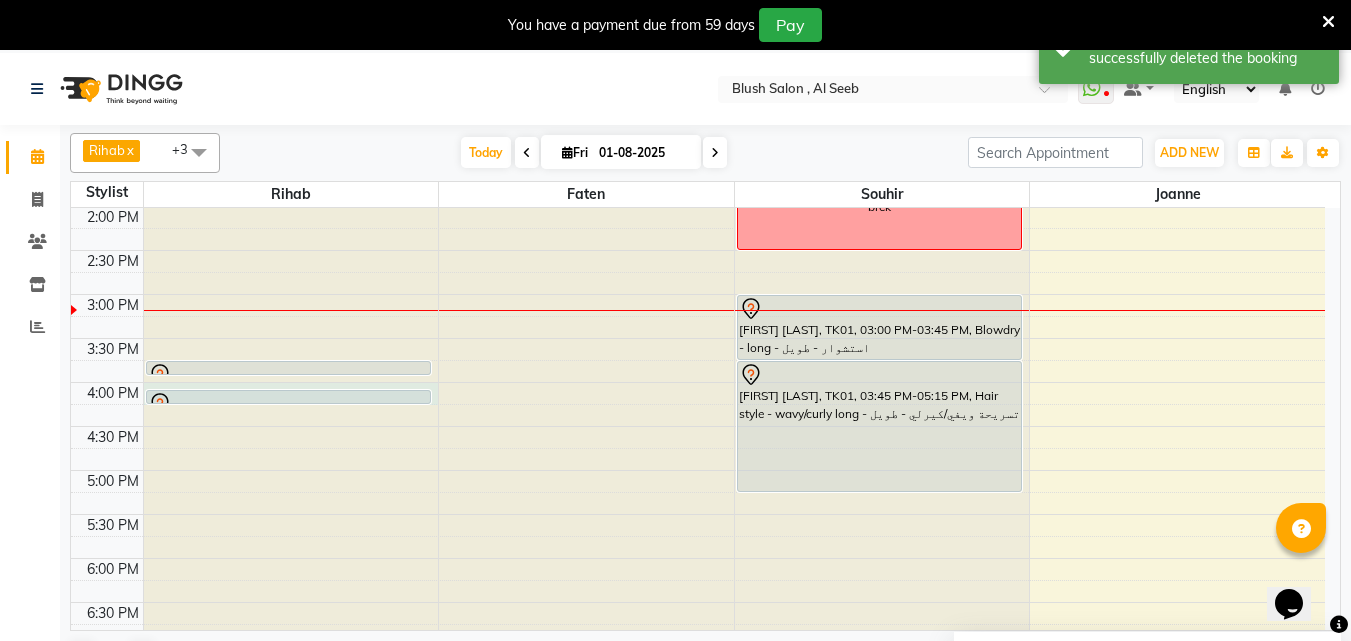 click at bounding box center [291, -1025] 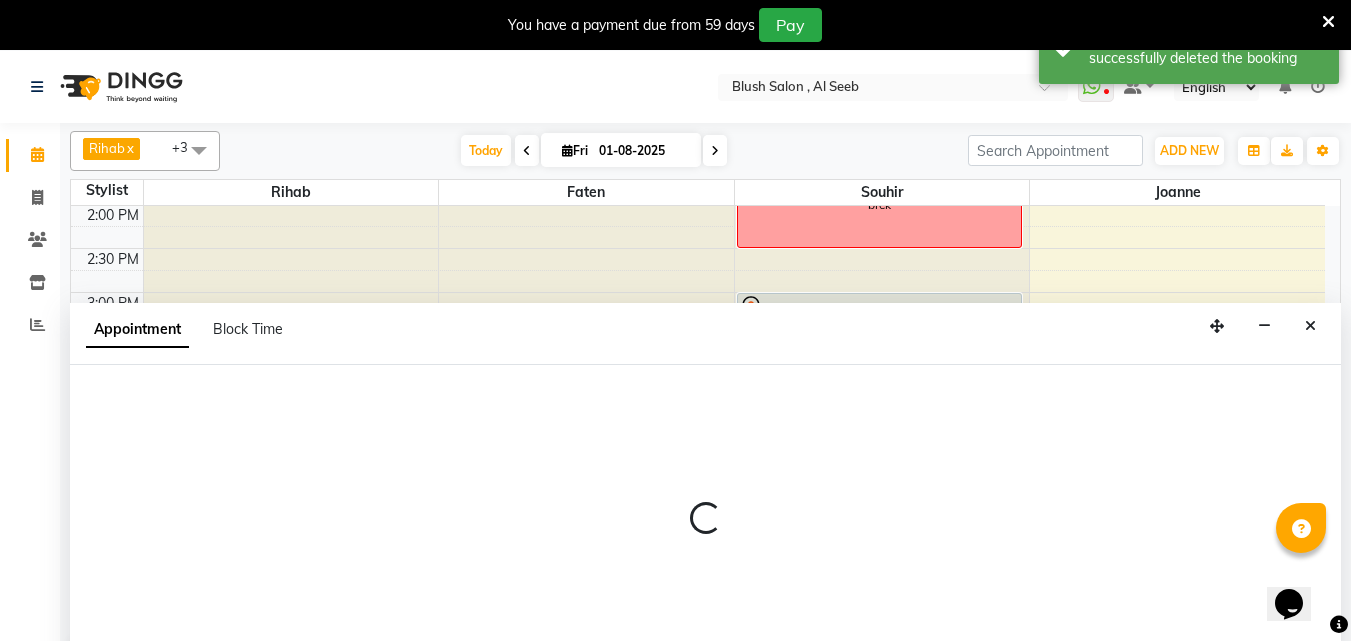 select on "38037" 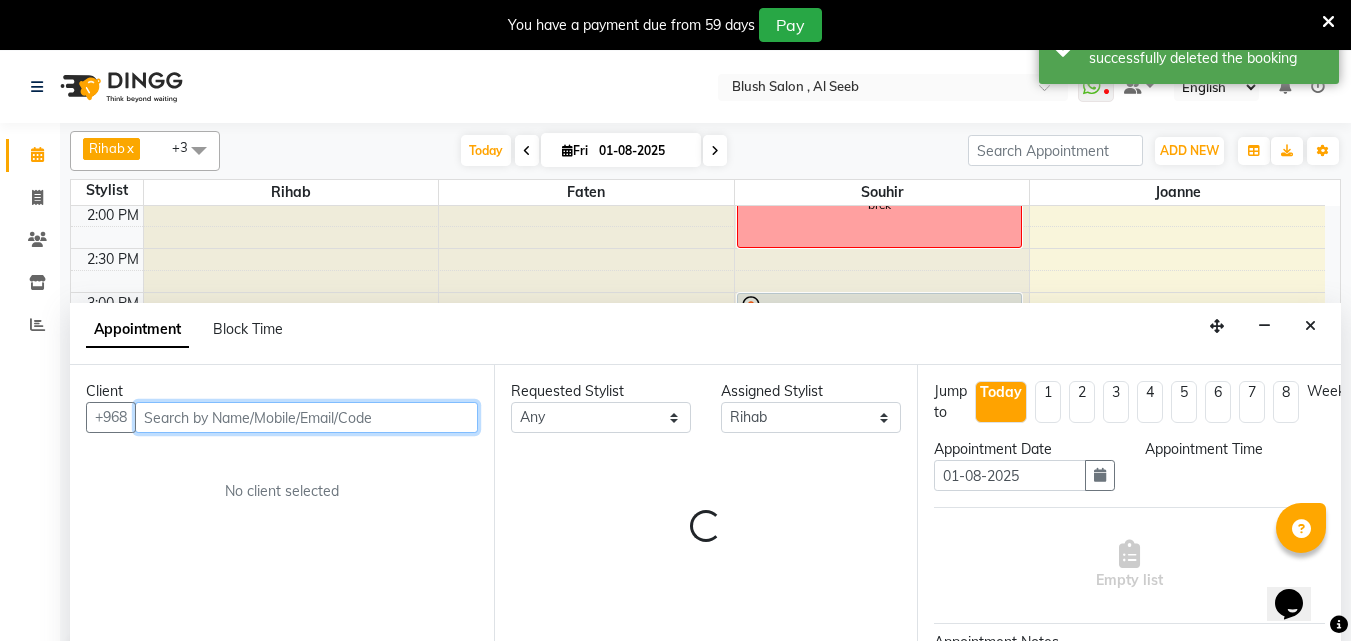 scroll, scrollTop: 53, scrollLeft: 0, axis: vertical 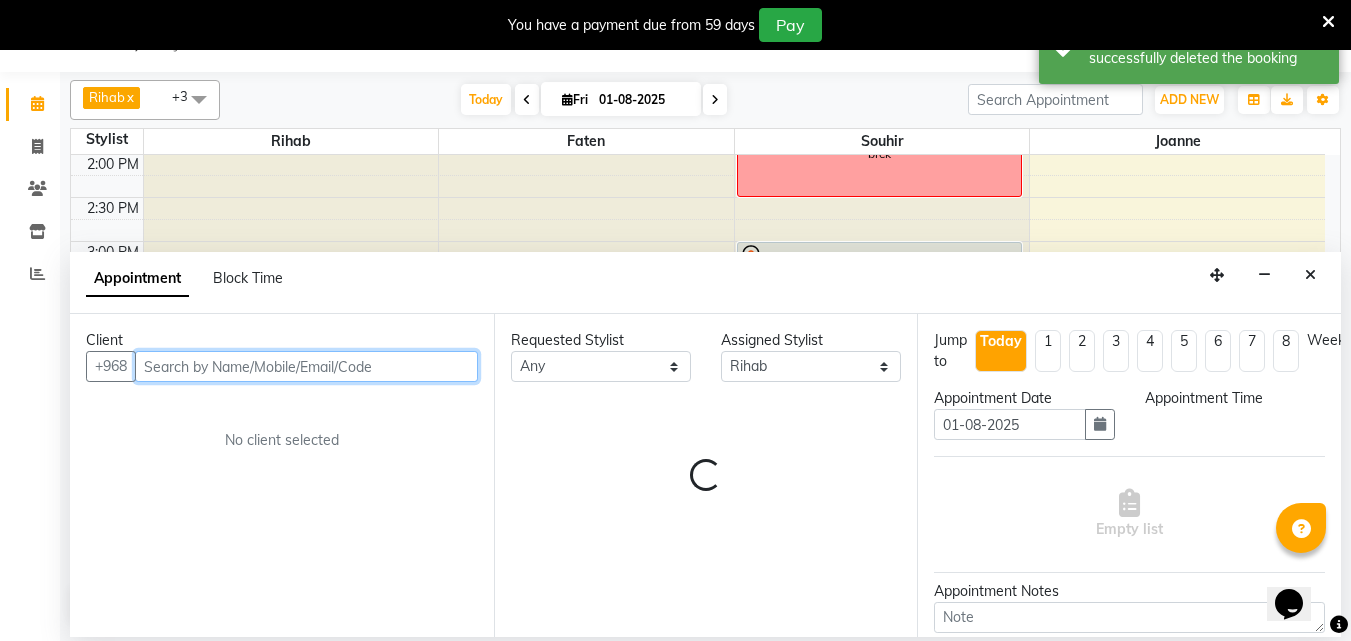 select on "960" 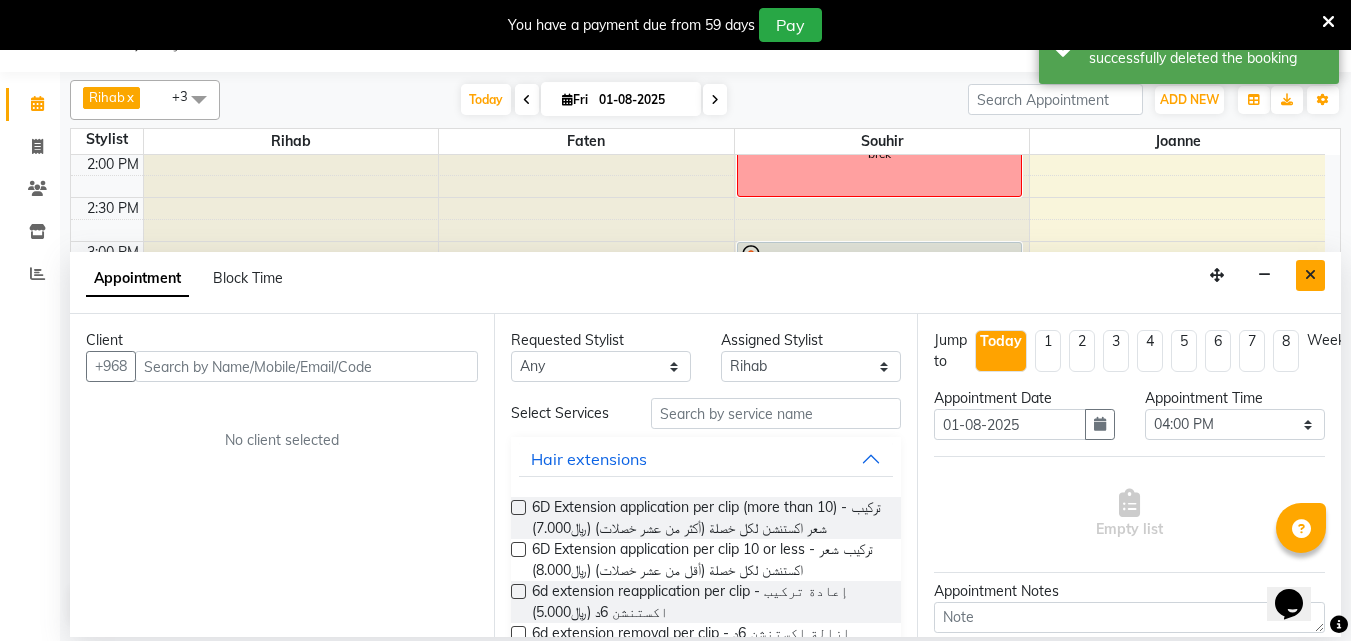 click at bounding box center [1310, 275] 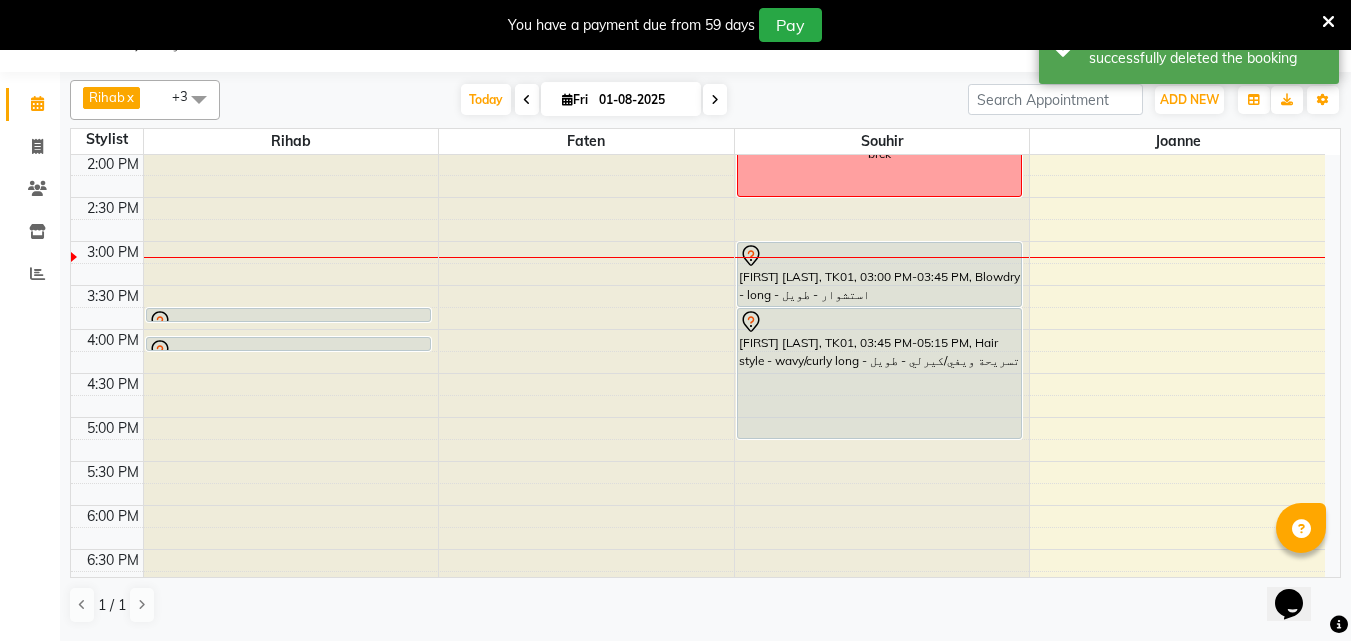 click at bounding box center [288, 322] 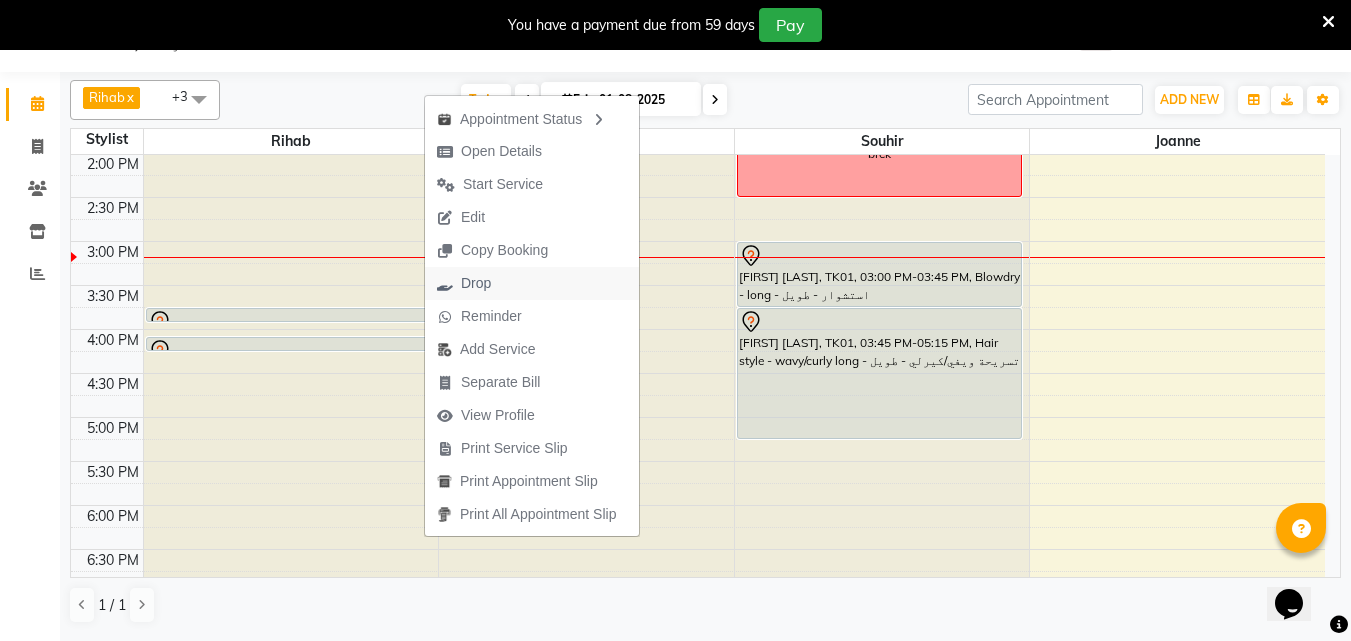 click on "Drop" at bounding box center [476, 283] 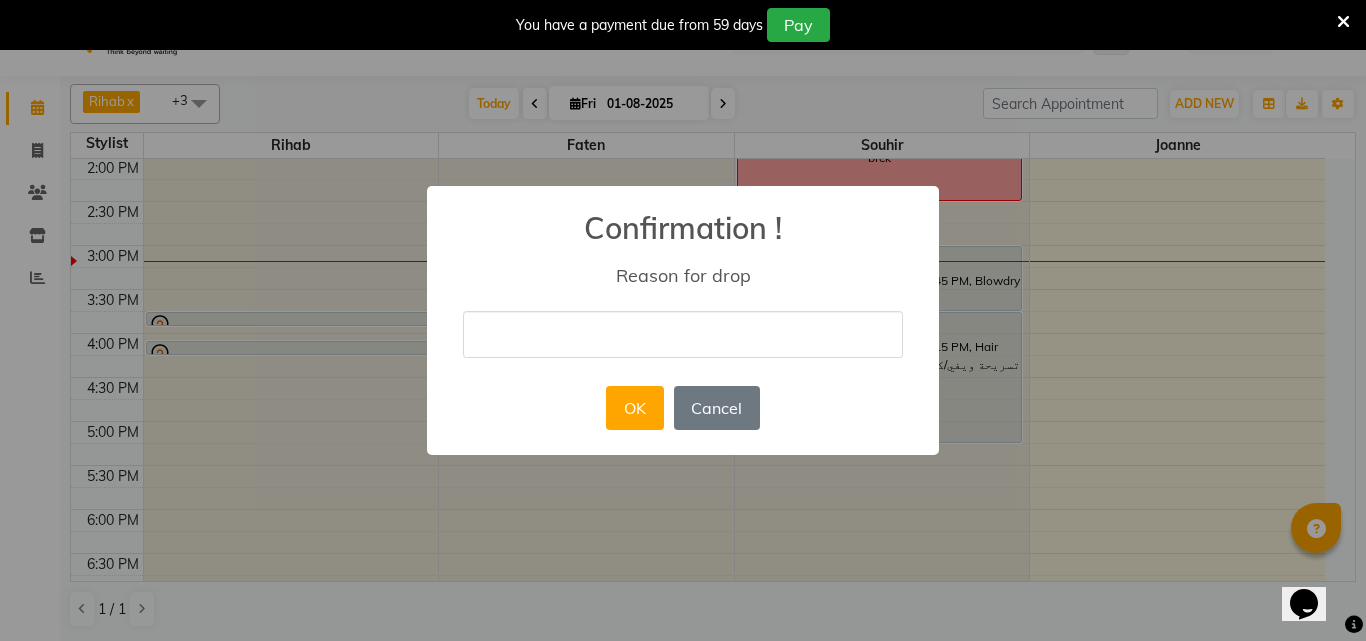 click at bounding box center [683, 334] 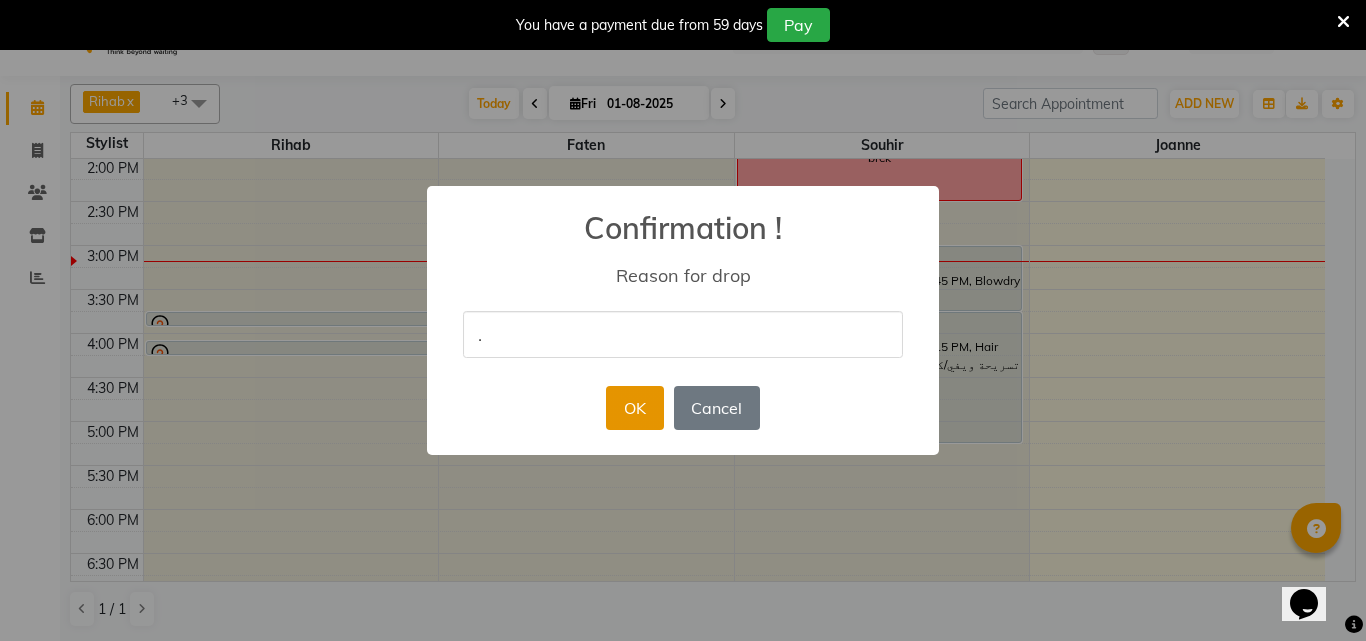 click on "OK" at bounding box center (634, 408) 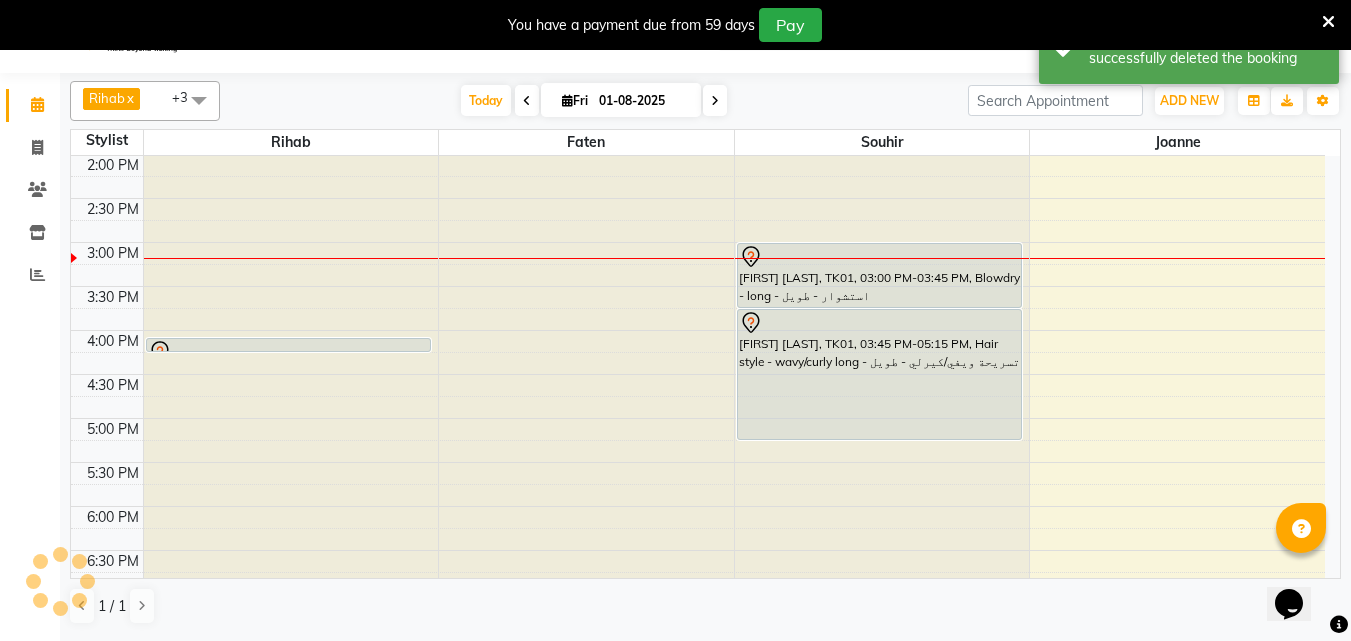 click at bounding box center (288, 351) 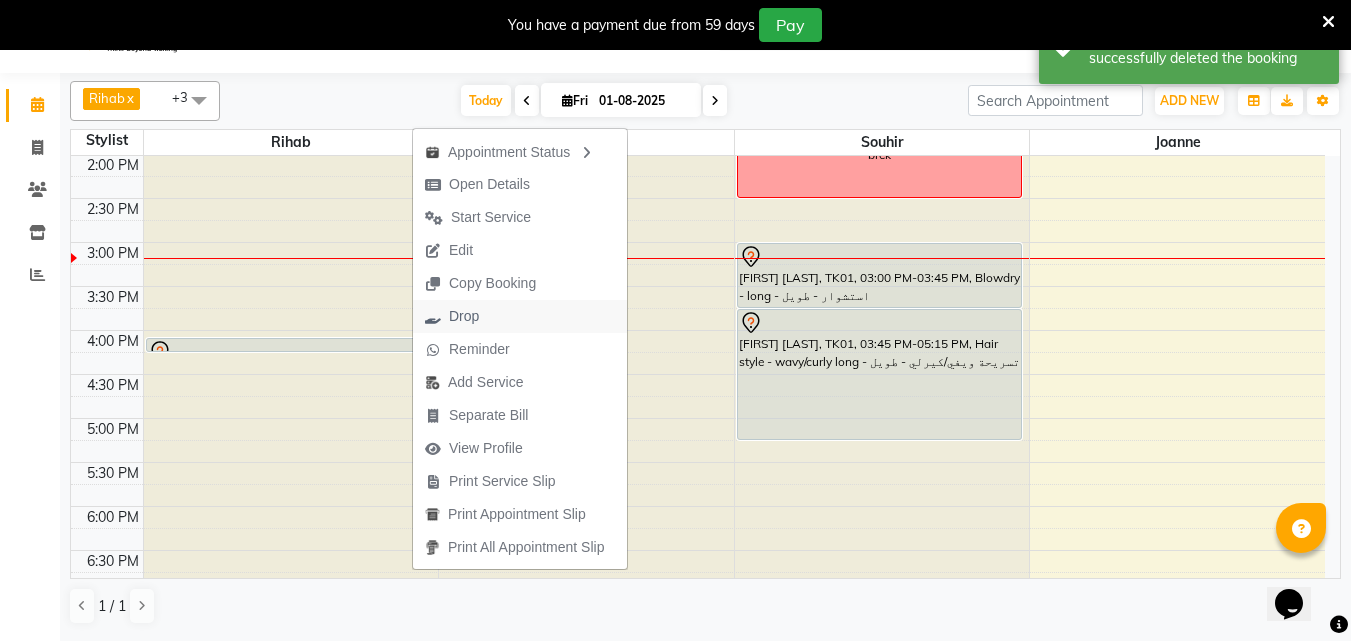 click on "Drop" at bounding box center [464, 316] 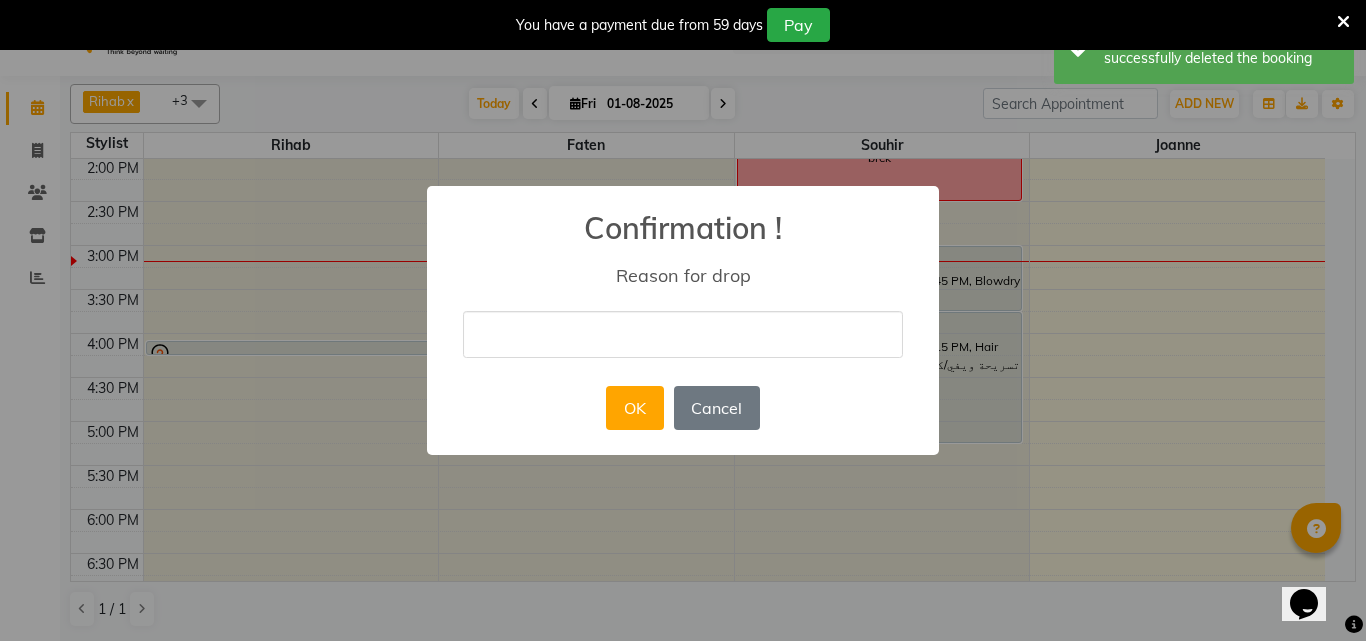 click at bounding box center (683, 334) 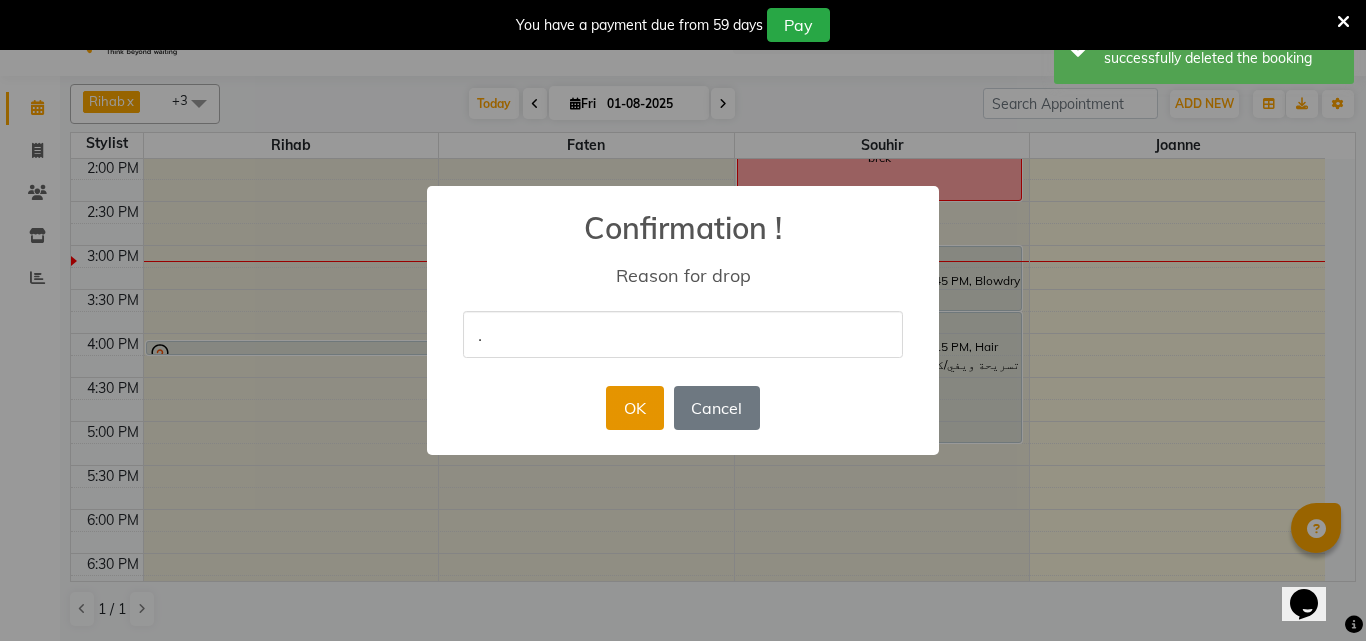 click on "OK" at bounding box center [634, 408] 